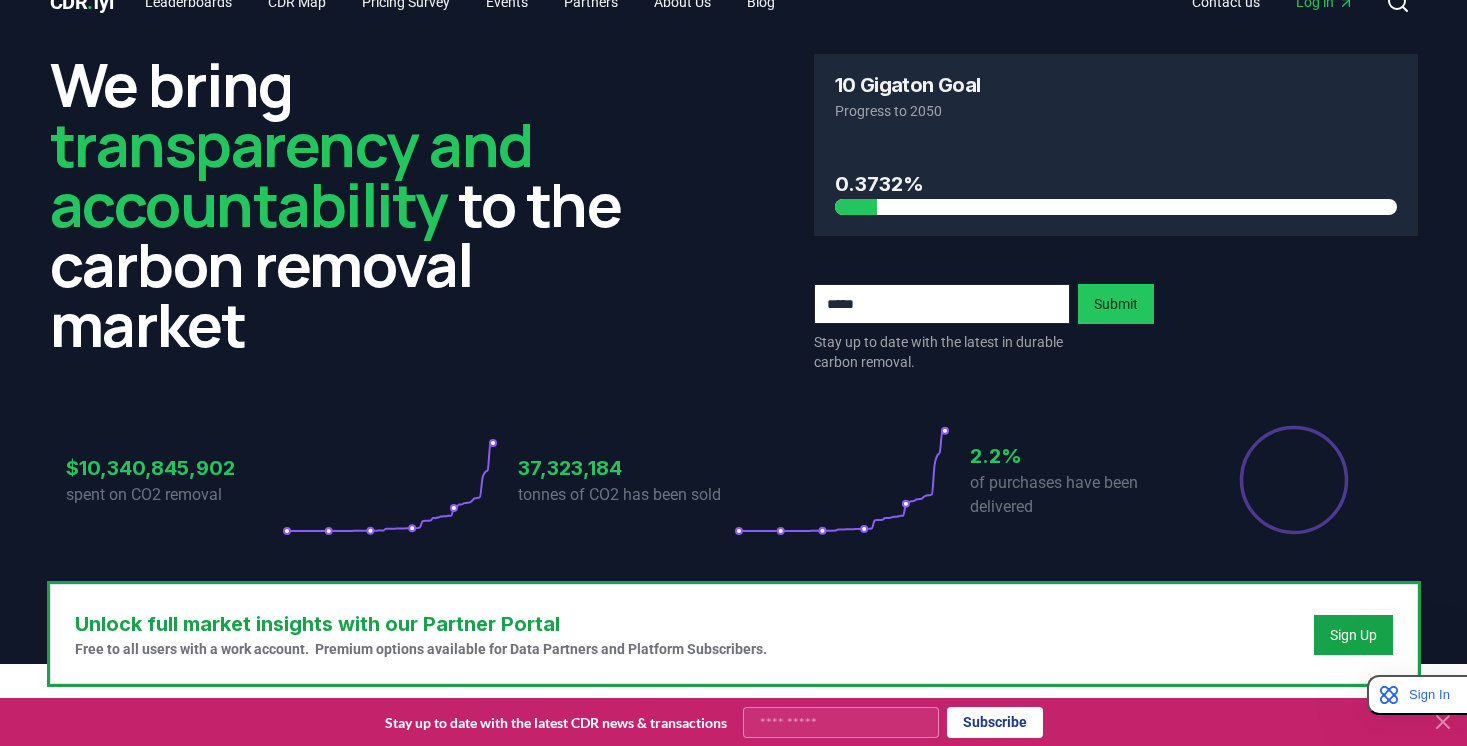 scroll, scrollTop: 0, scrollLeft: 0, axis: both 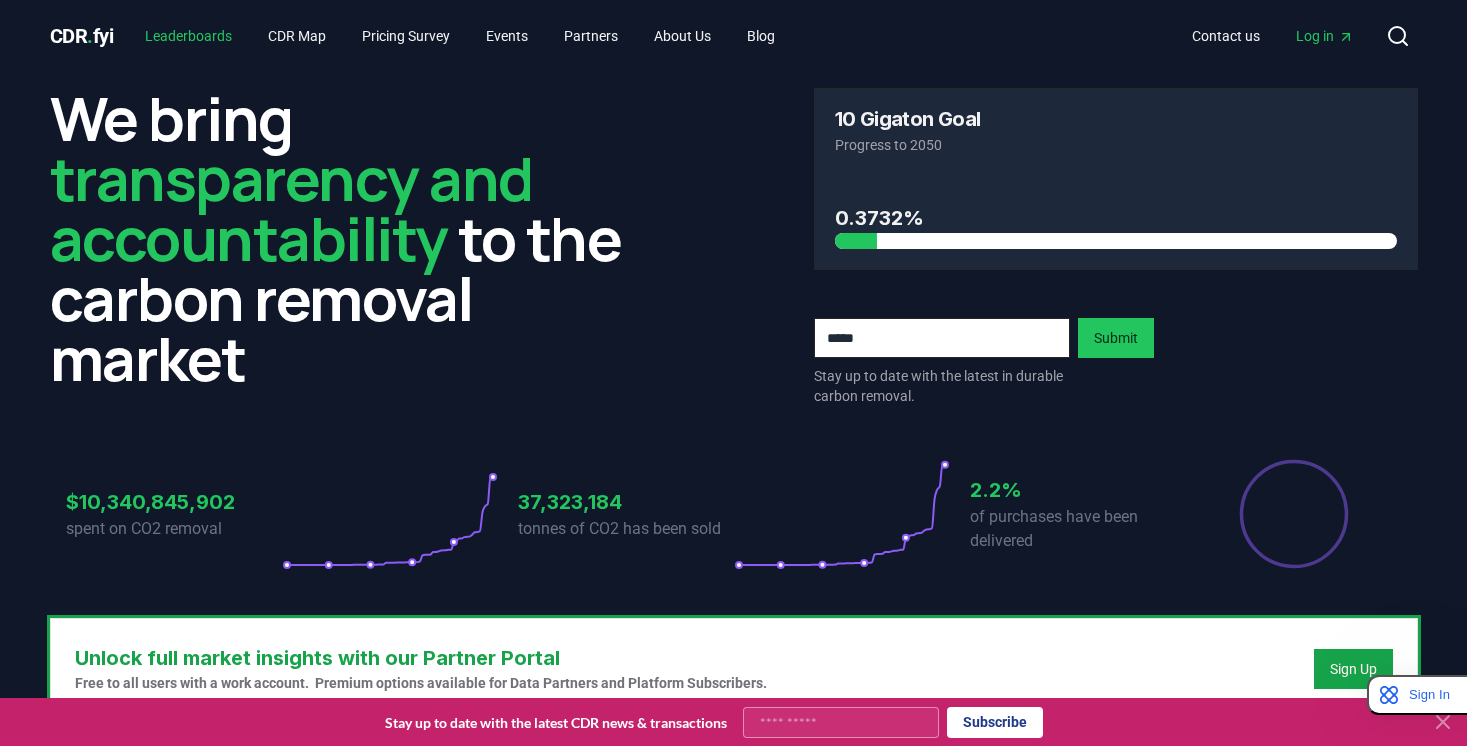 click on "Leaderboards" at bounding box center [188, 36] 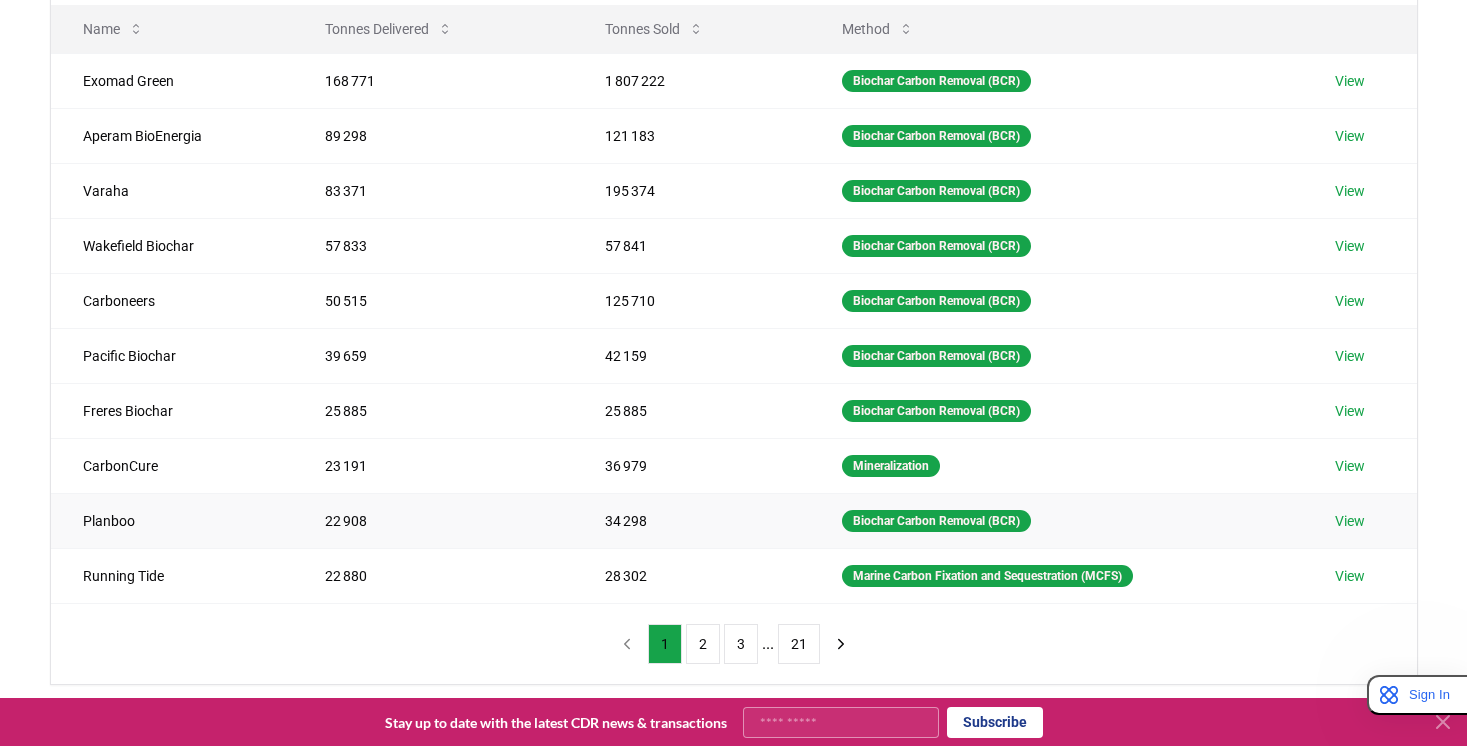 scroll, scrollTop: 270, scrollLeft: 0, axis: vertical 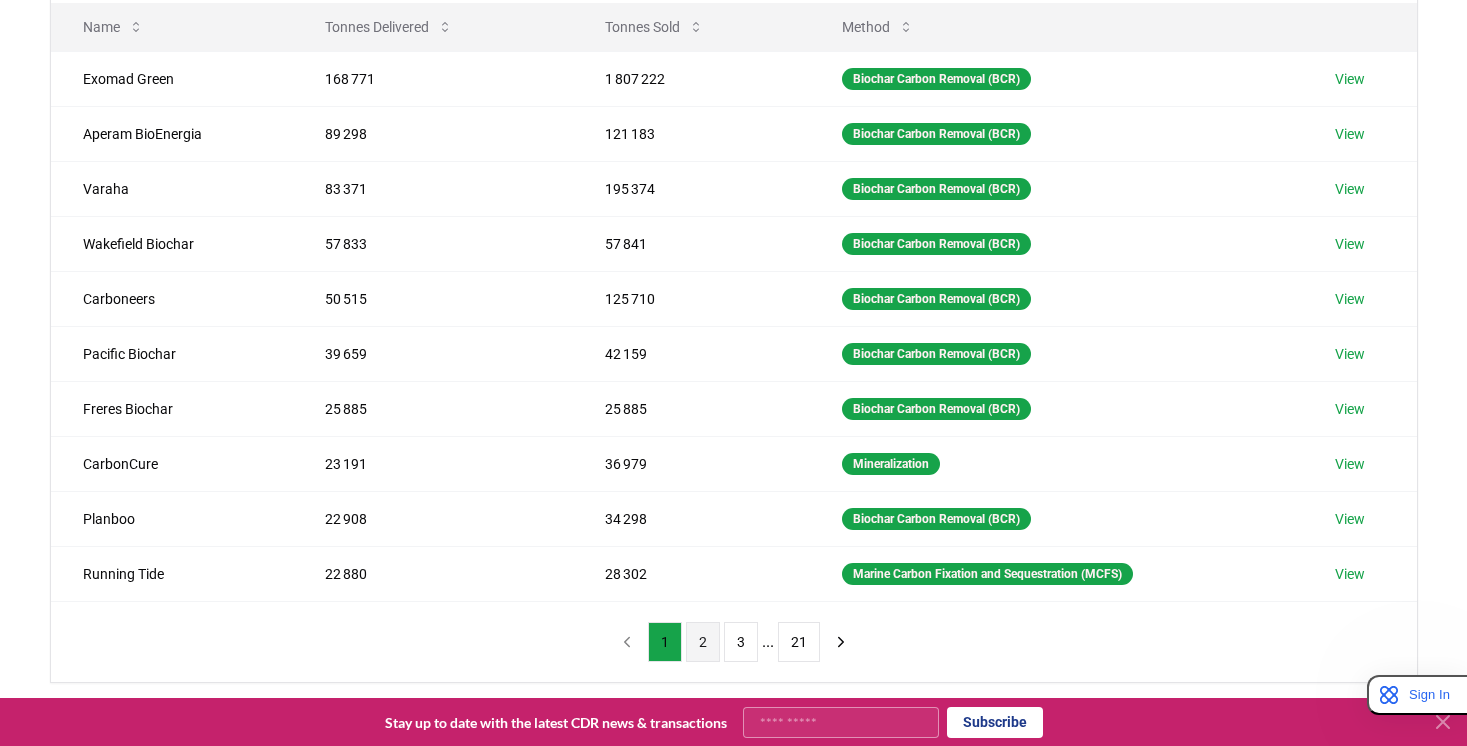 click on "2" at bounding box center [703, 642] 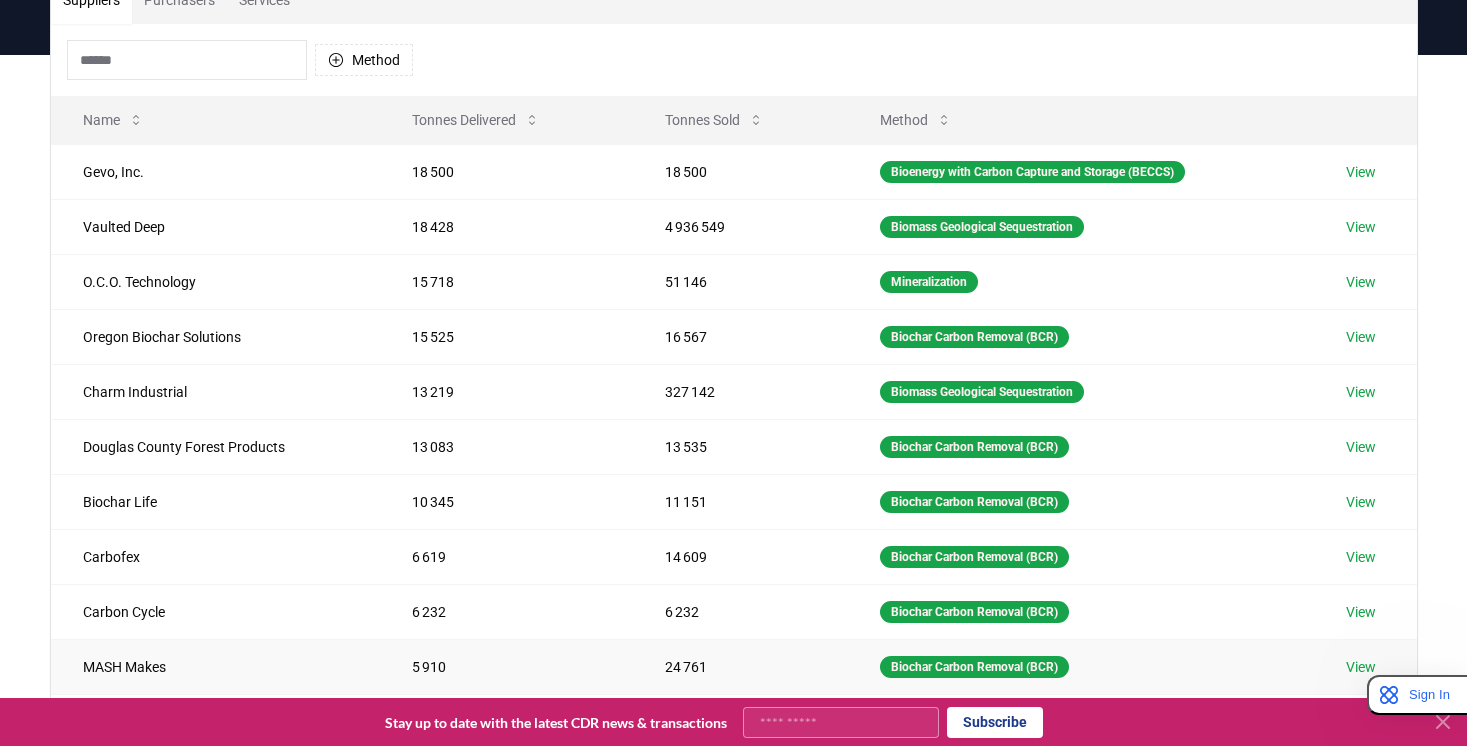 scroll, scrollTop: 314, scrollLeft: 0, axis: vertical 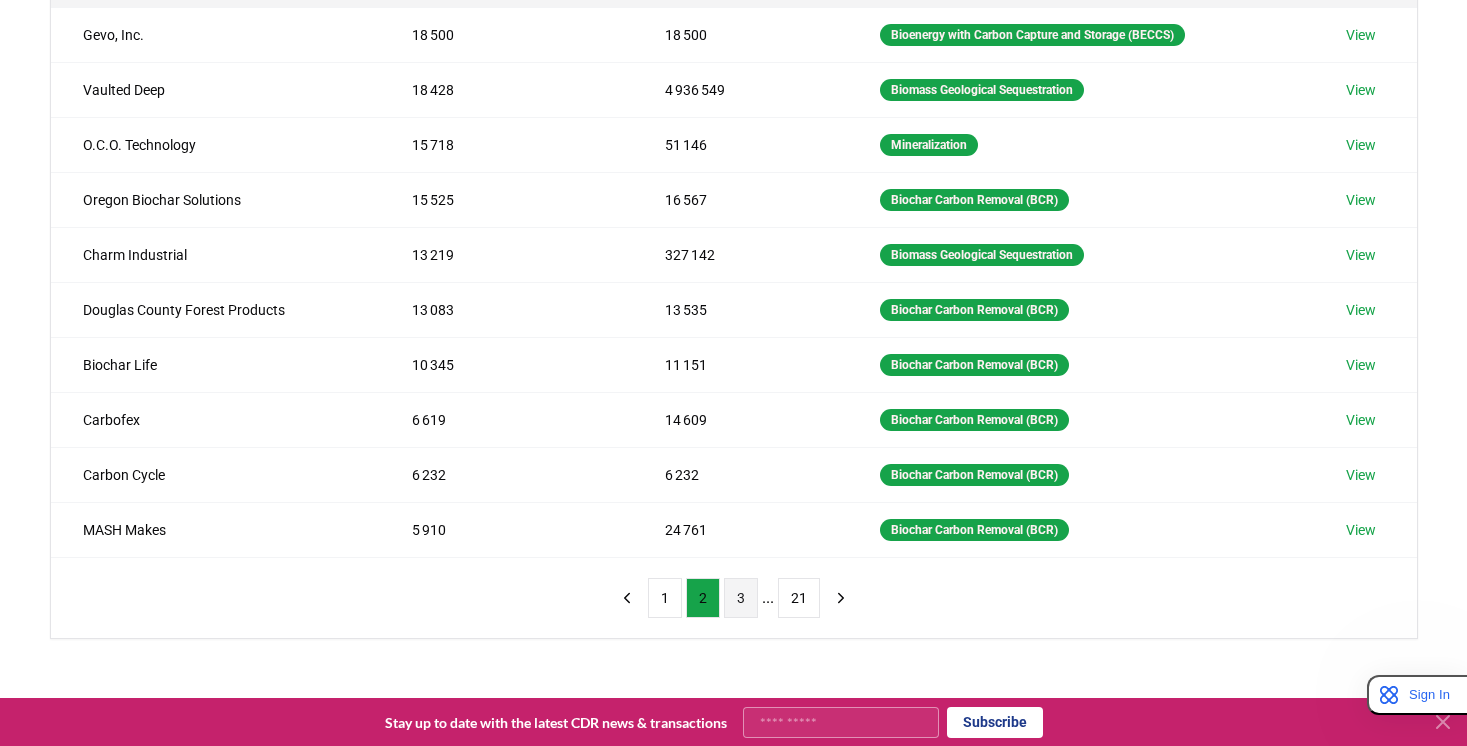 click on "3" at bounding box center [741, 598] 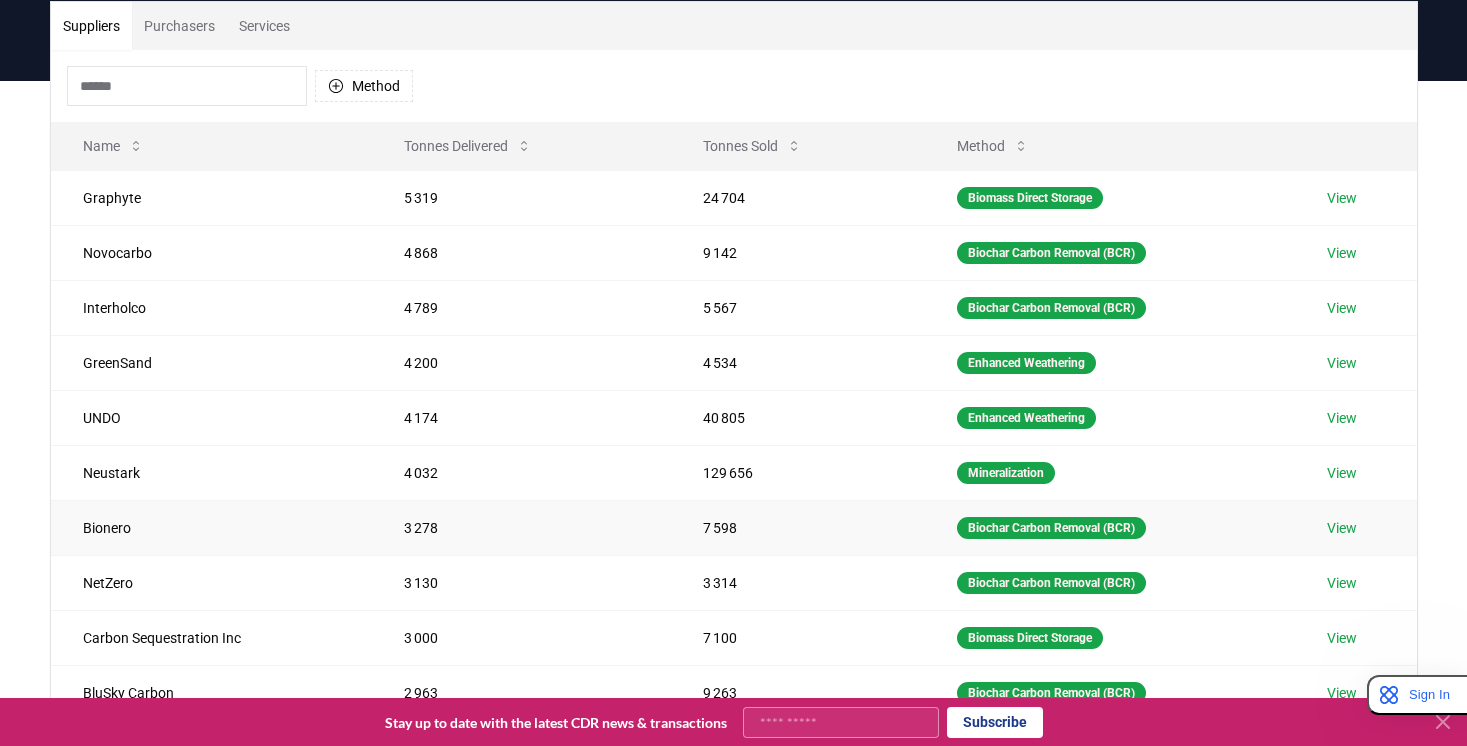 scroll, scrollTop: 149, scrollLeft: 0, axis: vertical 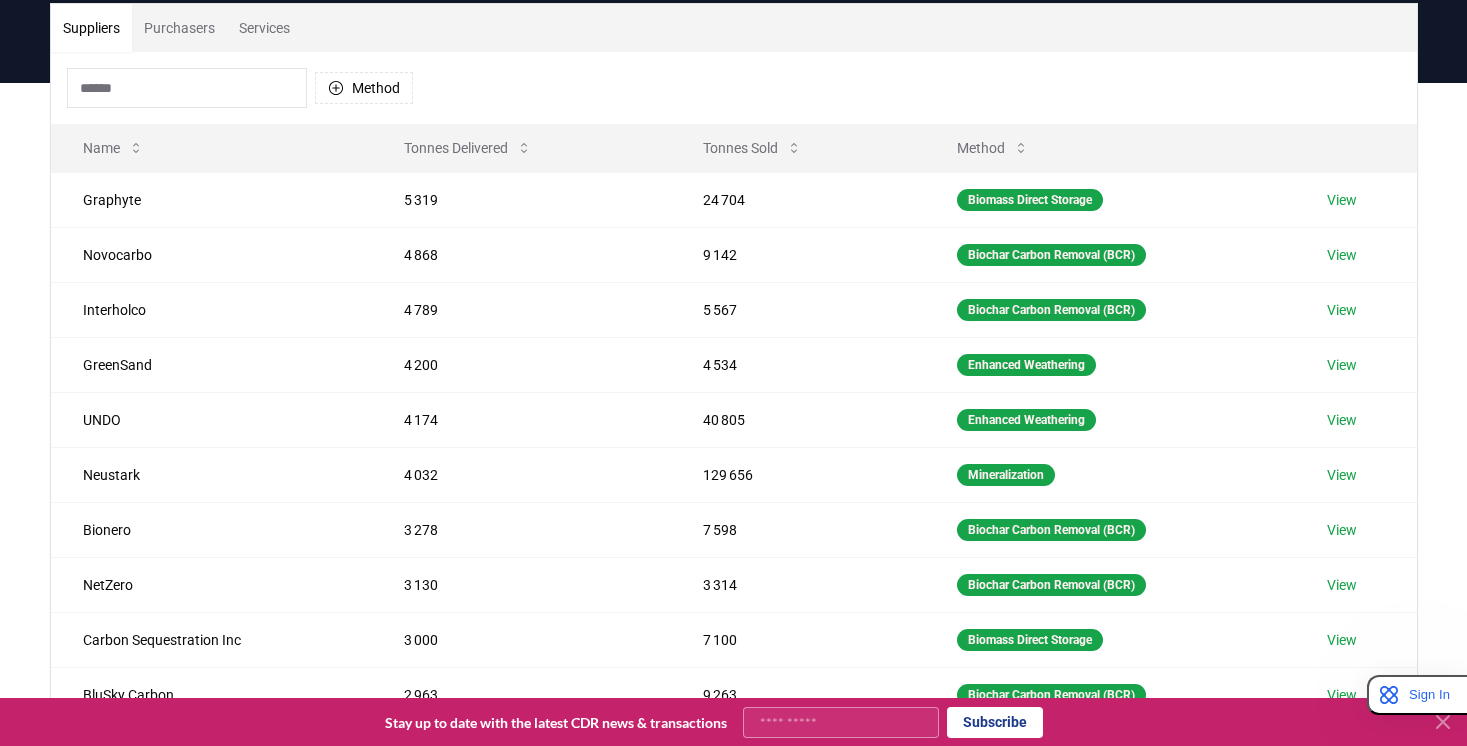 click on "Purchasers" at bounding box center [179, 28] 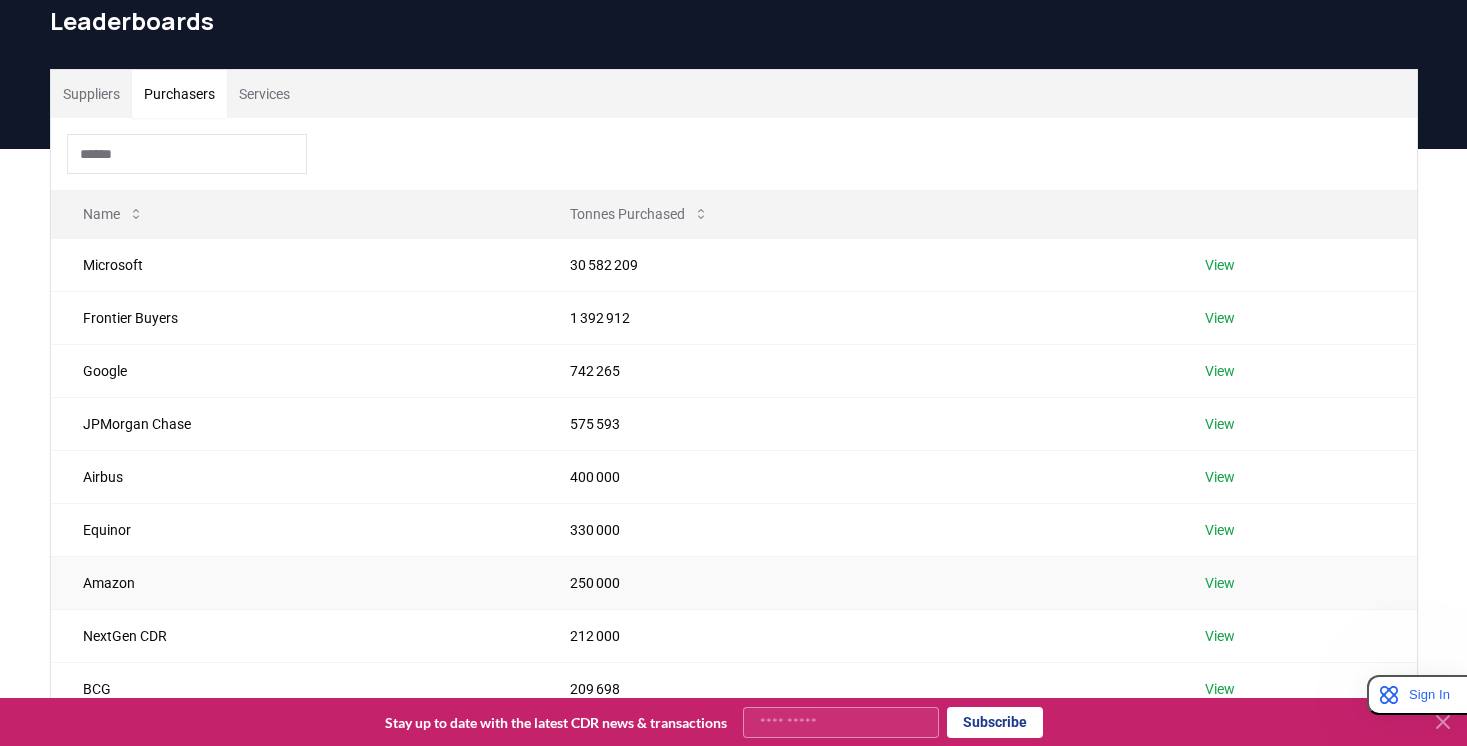 scroll, scrollTop: 0, scrollLeft: 0, axis: both 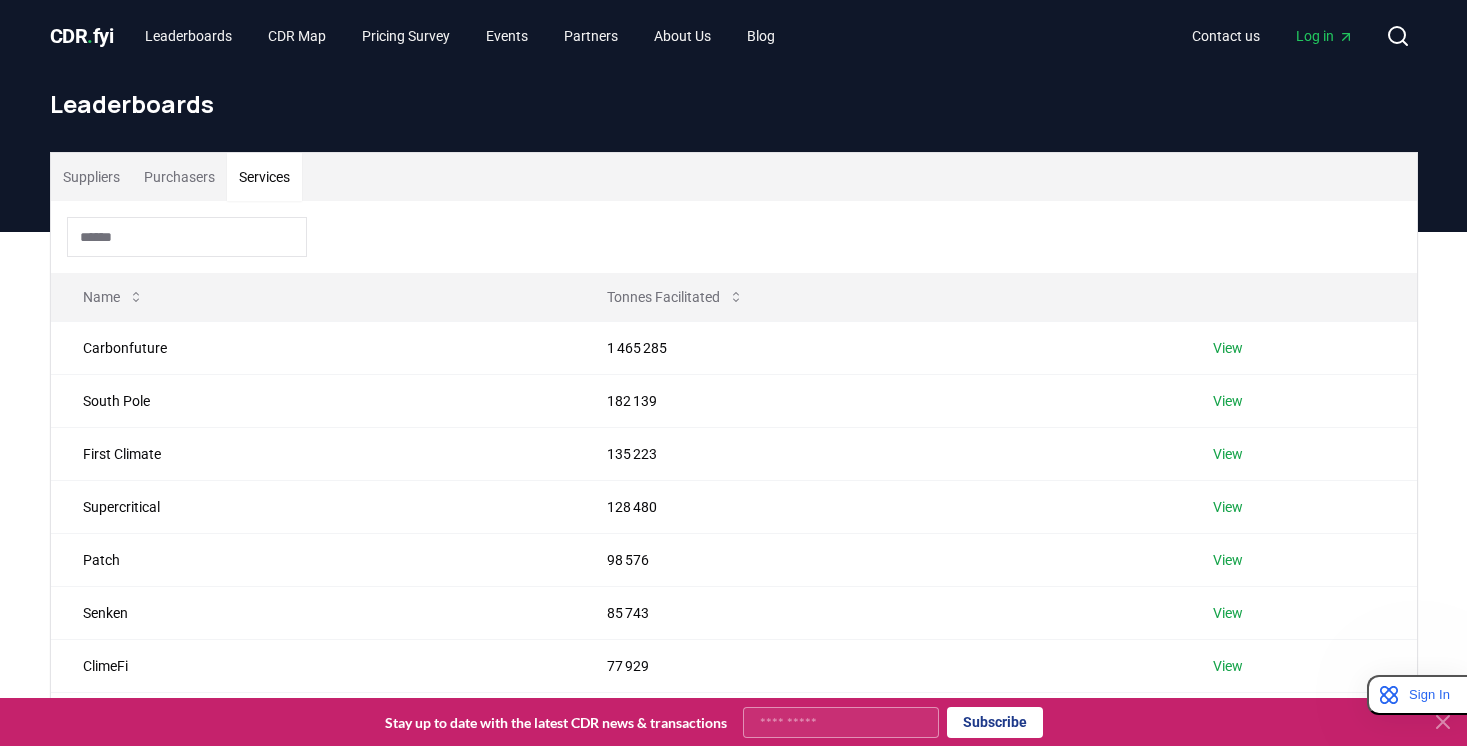 click on "Services" at bounding box center [264, 177] 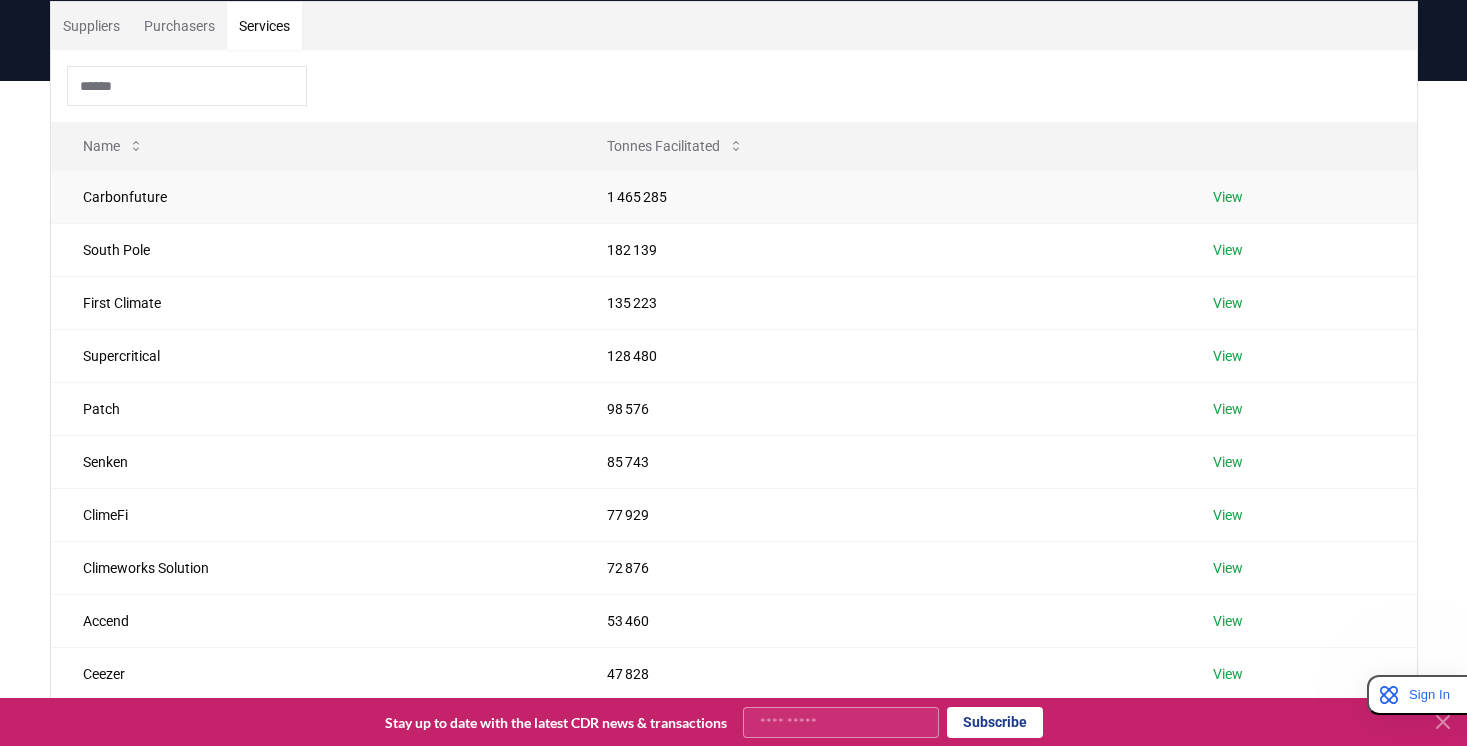 scroll, scrollTop: 188, scrollLeft: 0, axis: vertical 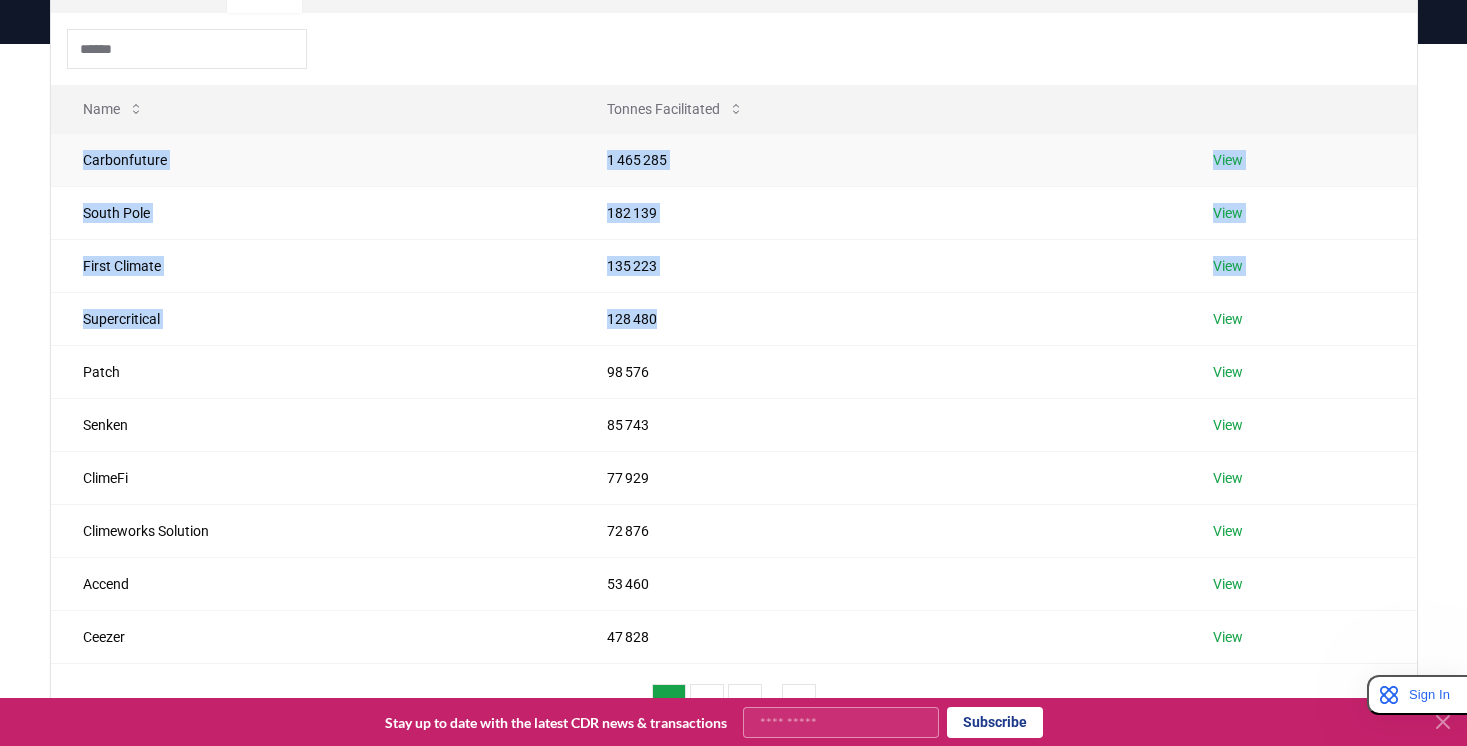 drag, startPoint x: 756, startPoint y: 338, endPoint x: 73, endPoint y: 158, distance: 706.32074 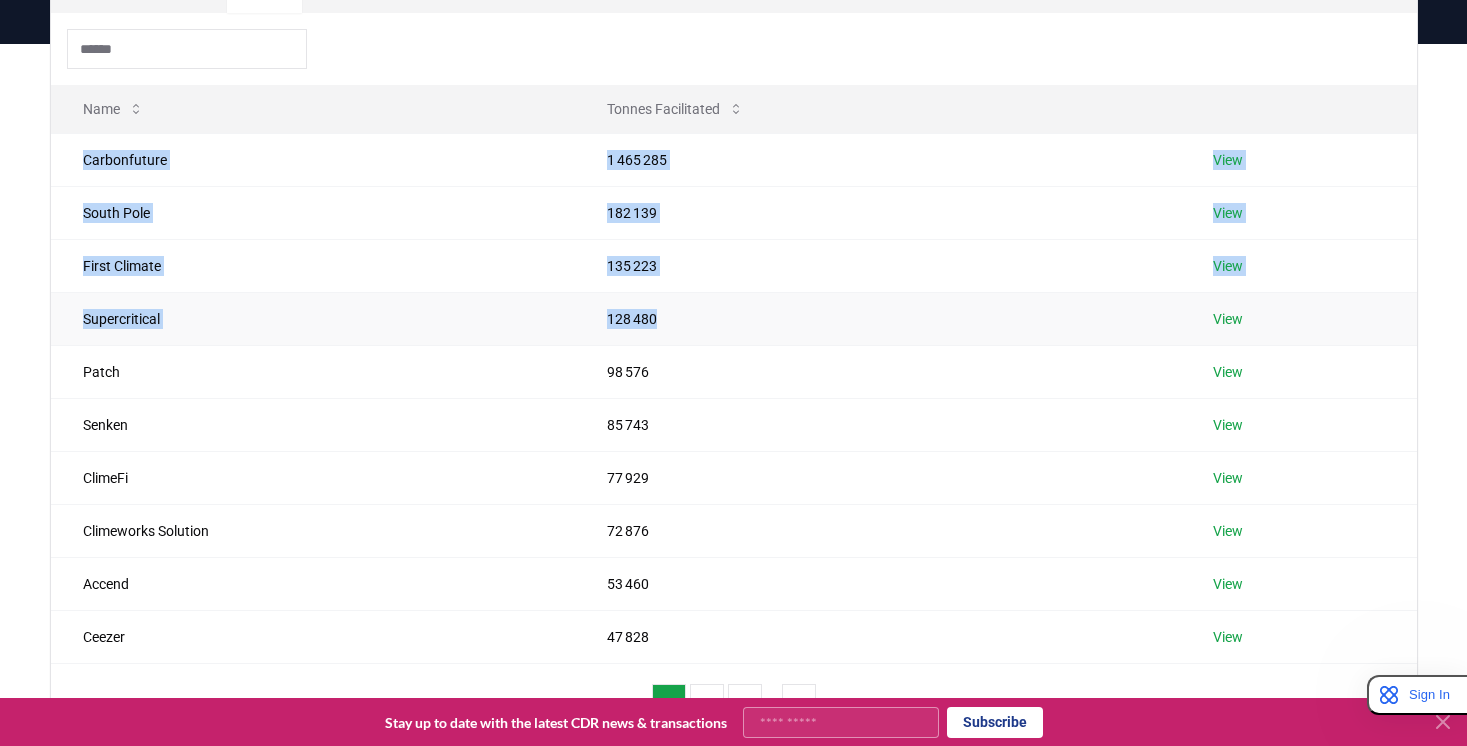 click on "128 480" at bounding box center (878, 318) 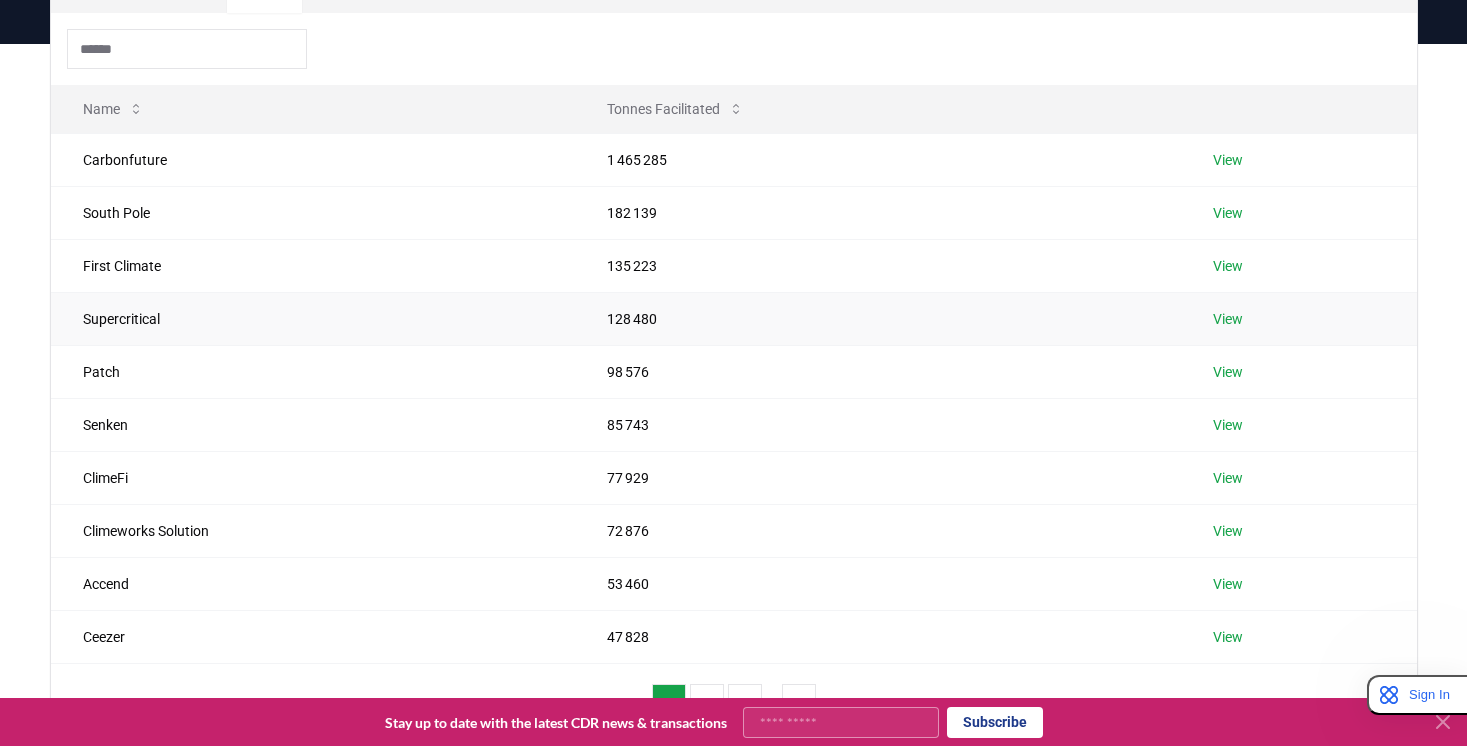 click on "128 480" at bounding box center (878, 318) 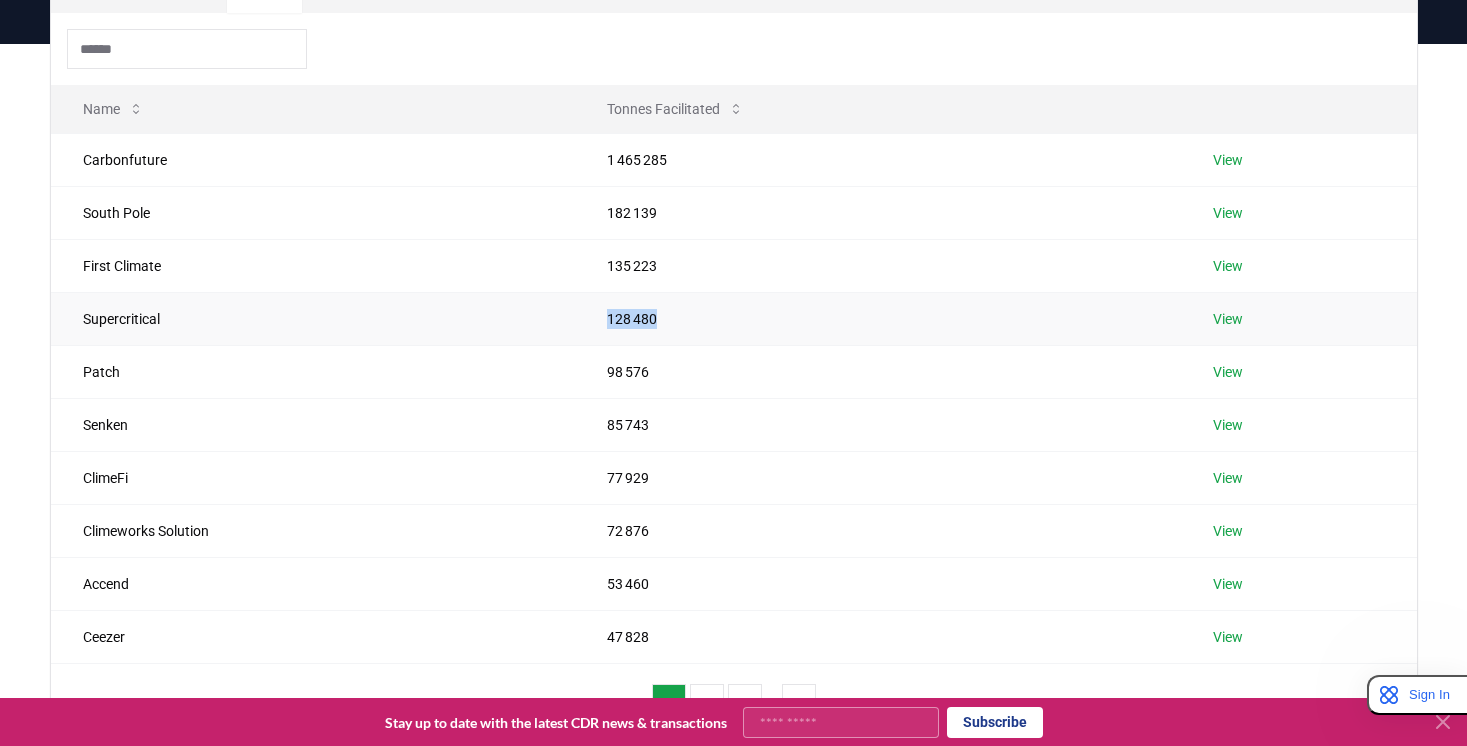 click on "128 480" at bounding box center (878, 318) 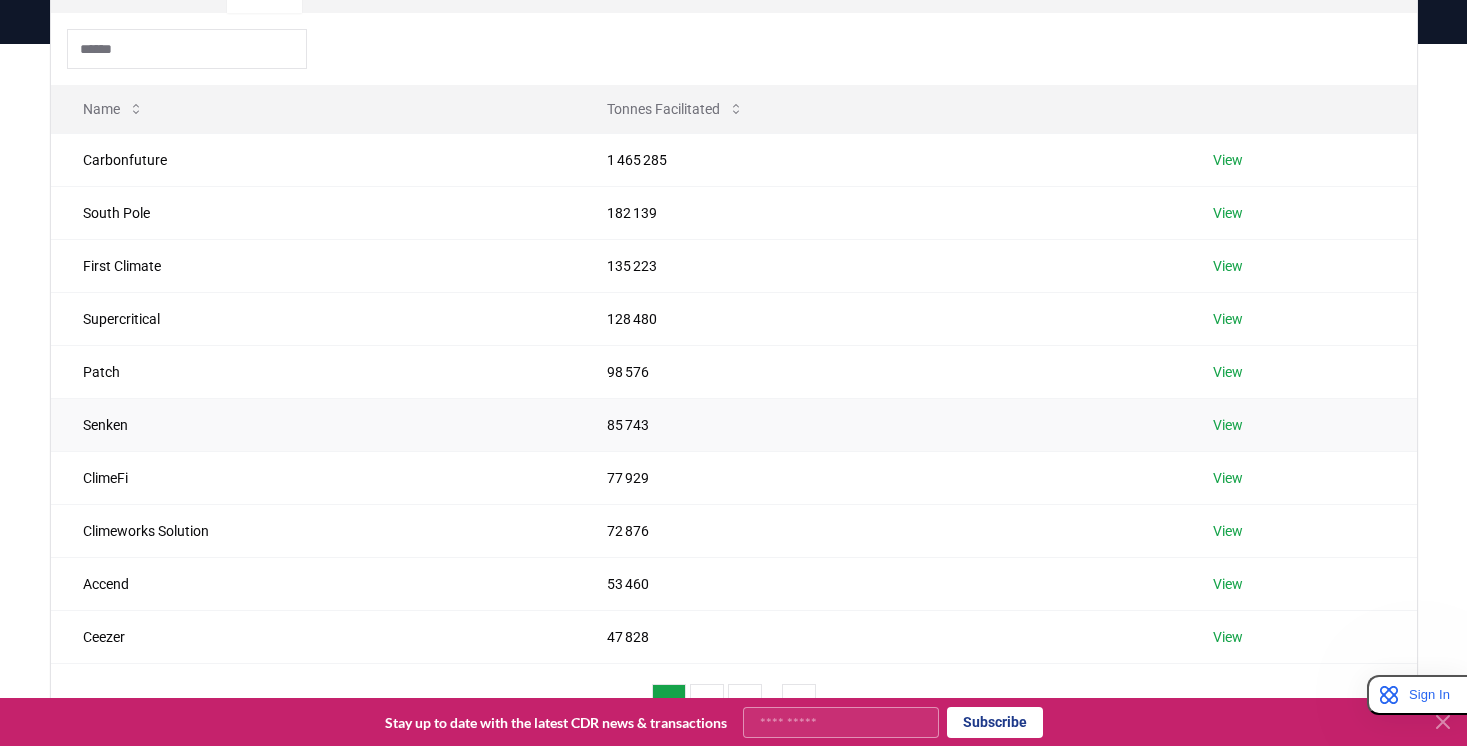 click on "85 743" at bounding box center (878, 424) 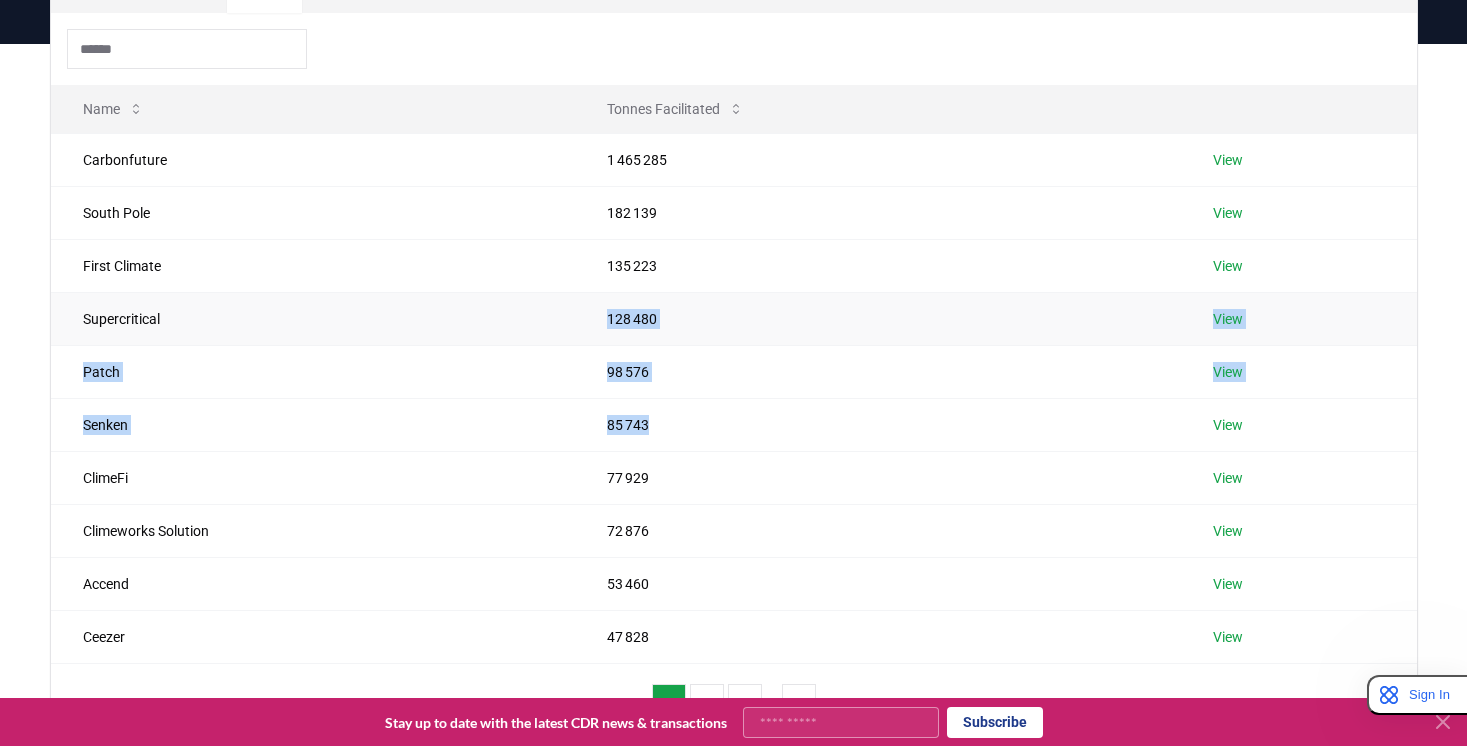 drag, startPoint x: 737, startPoint y: 448, endPoint x: 364, endPoint y: 317, distance: 395.3353 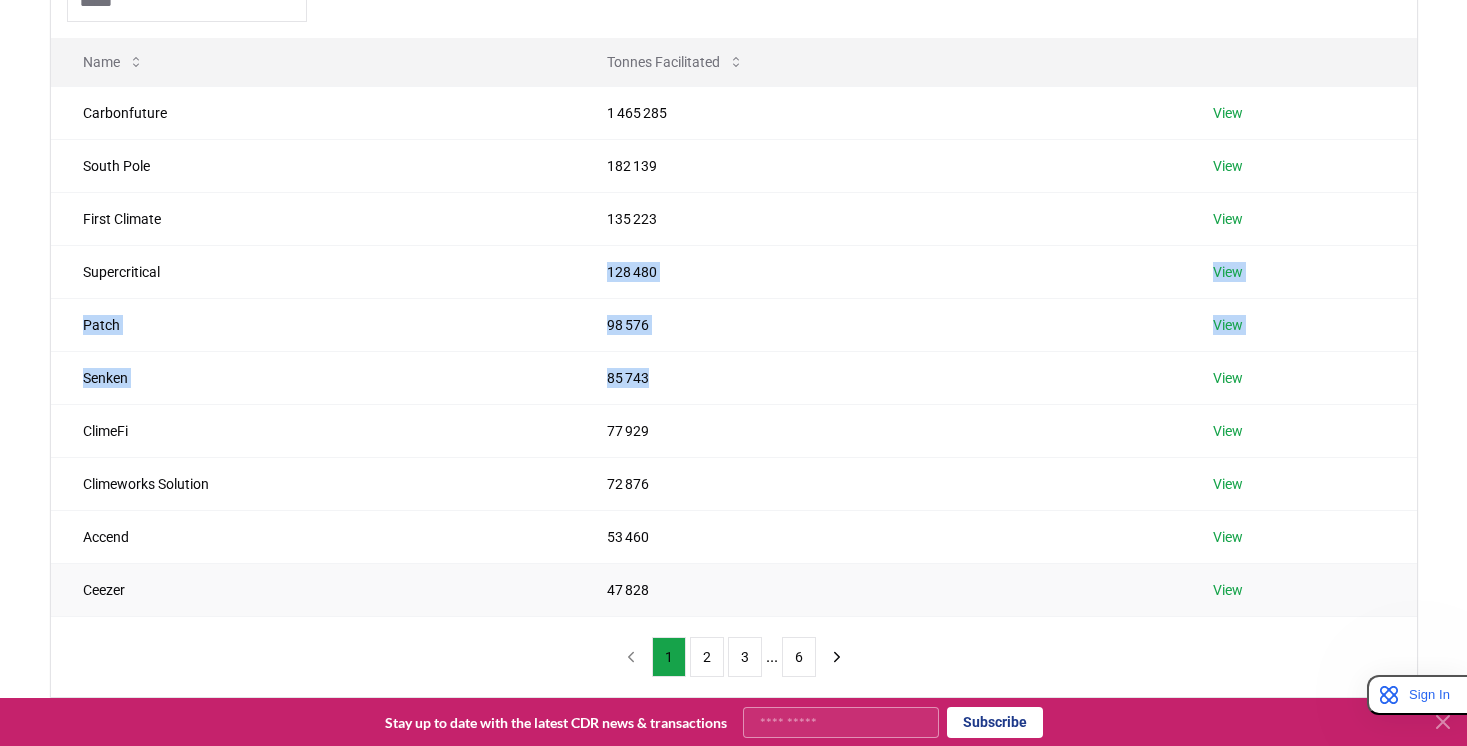 scroll, scrollTop: 236, scrollLeft: 0, axis: vertical 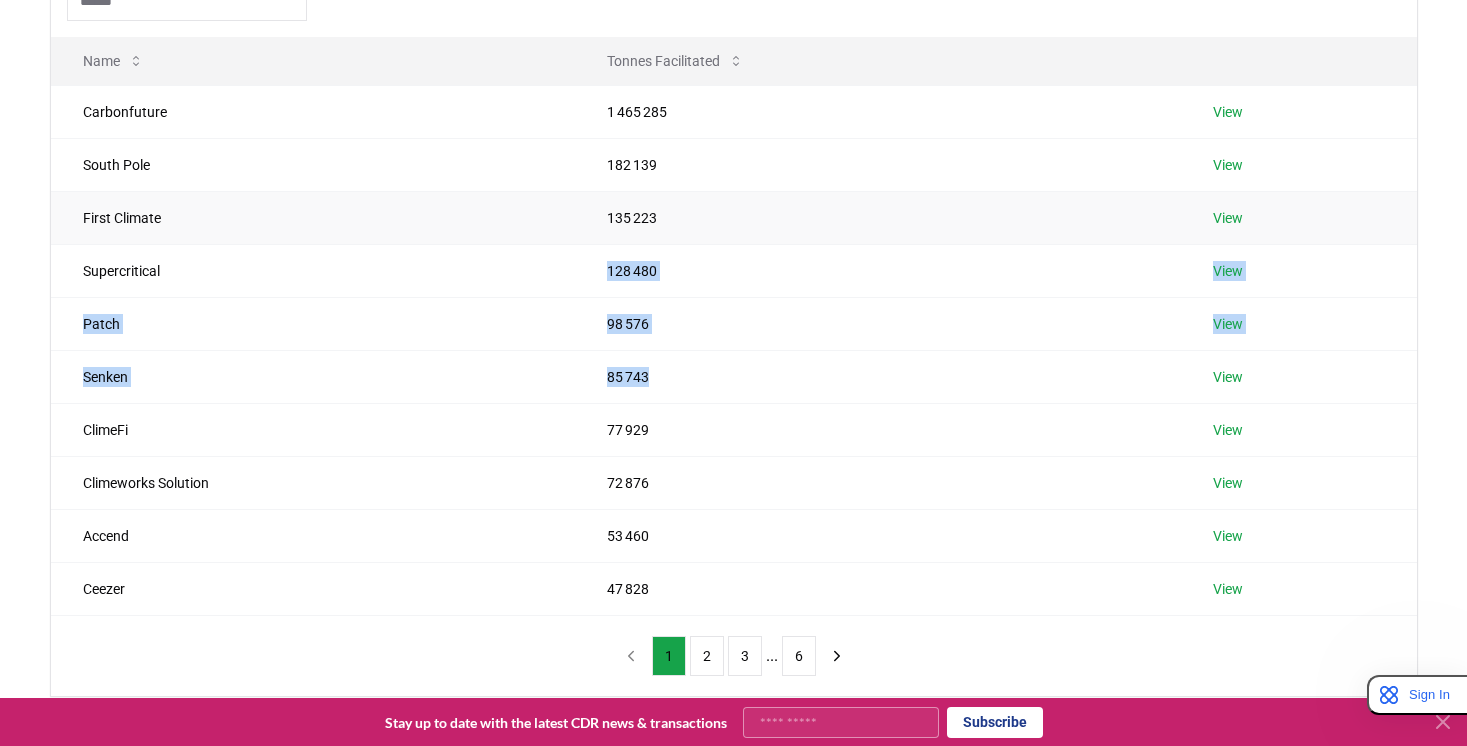 click on "View" at bounding box center [1228, 218] 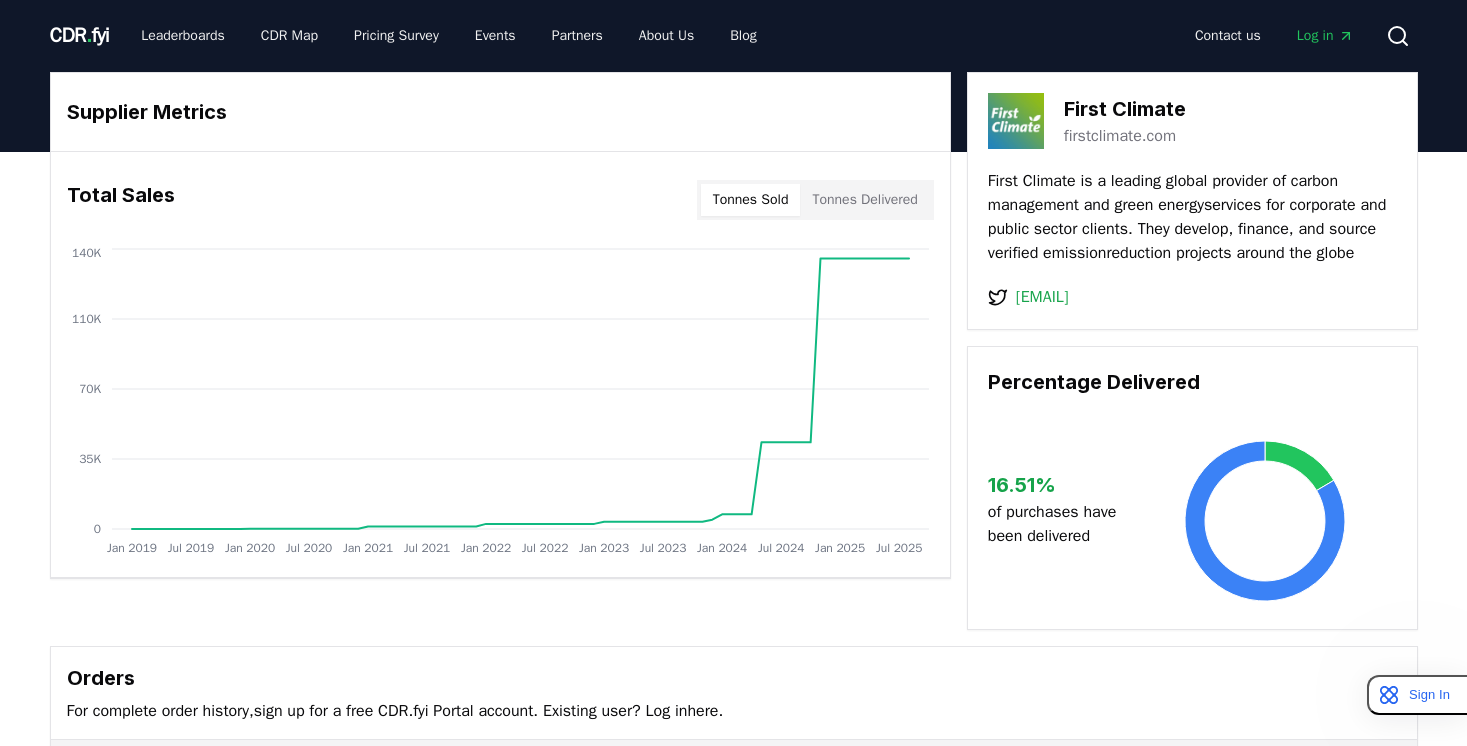 scroll, scrollTop: 0, scrollLeft: 0, axis: both 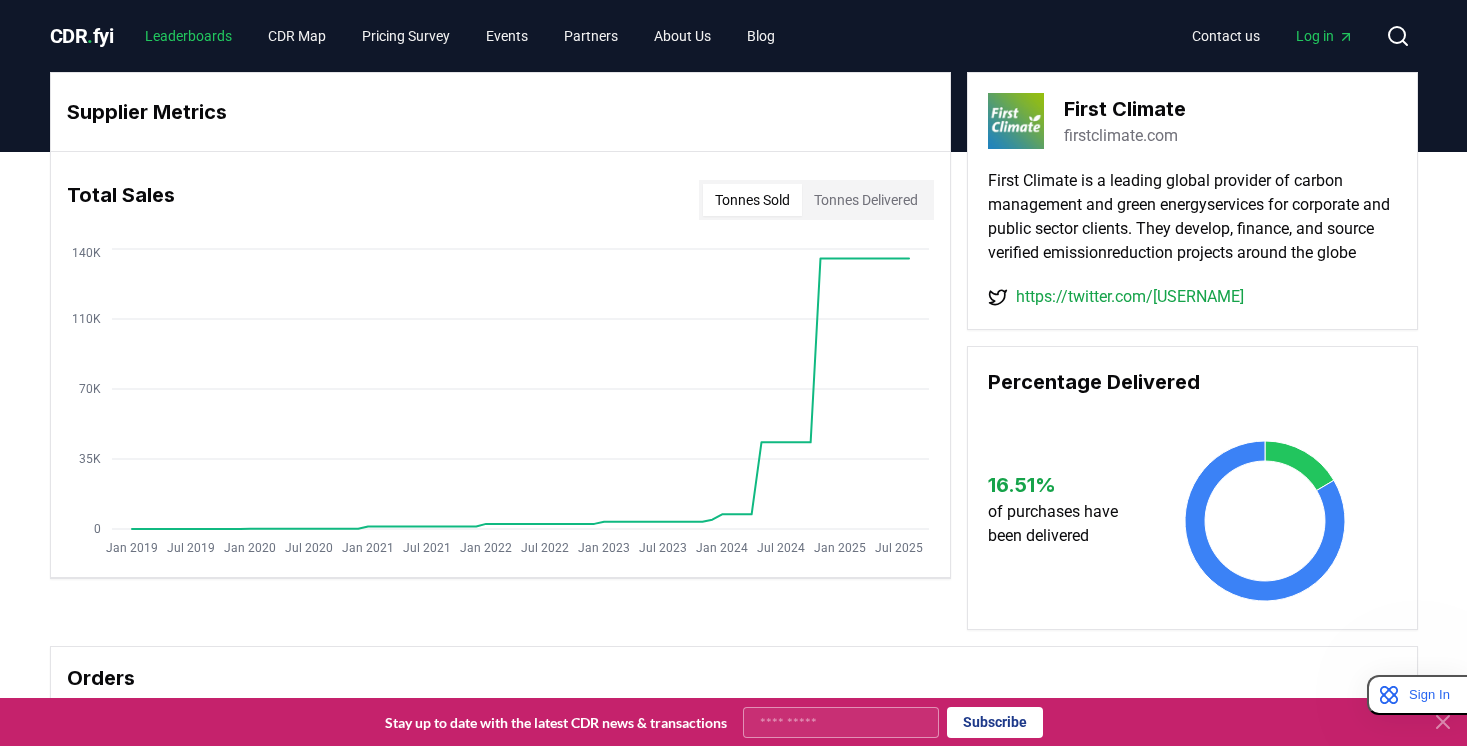 click on "Leaderboards" at bounding box center (188, 36) 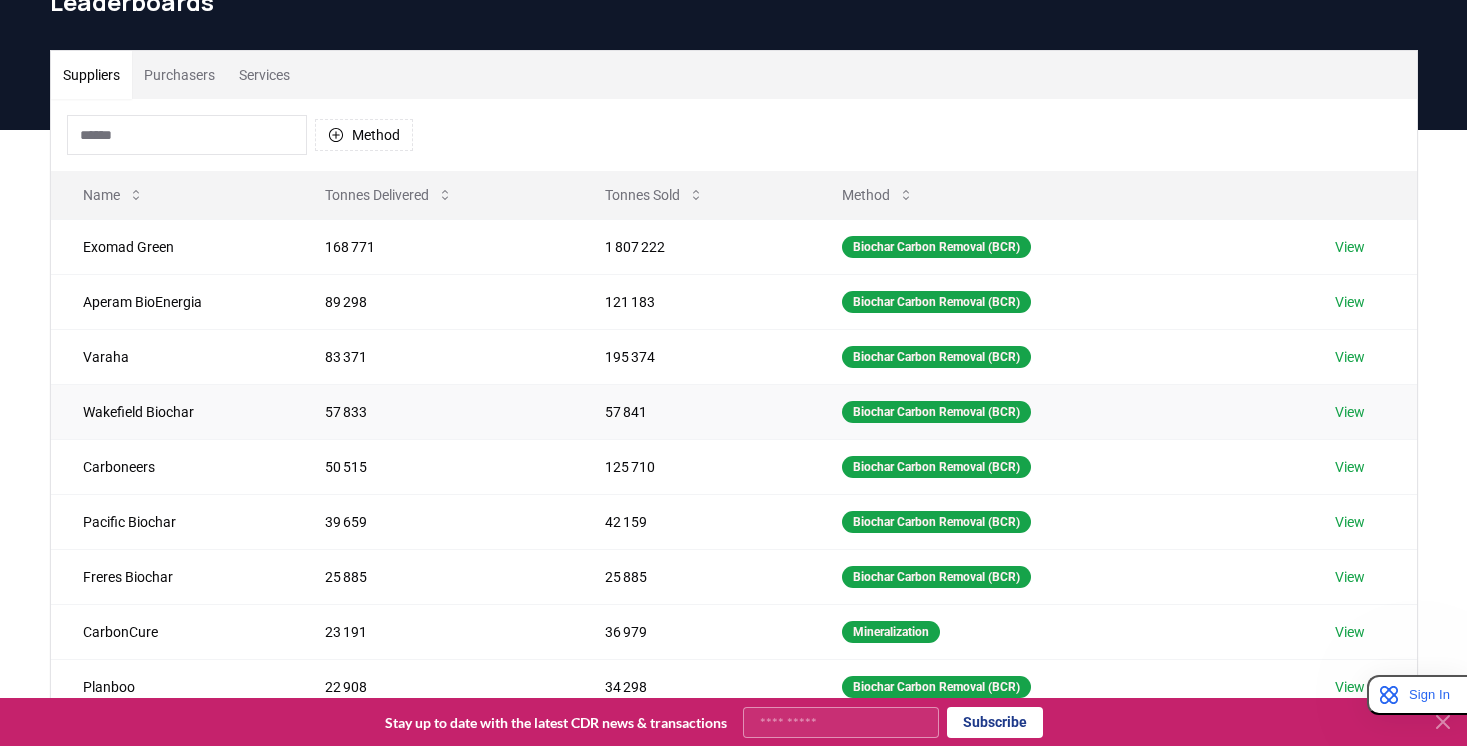 scroll, scrollTop: 0, scrollLeft: 0, axis: both 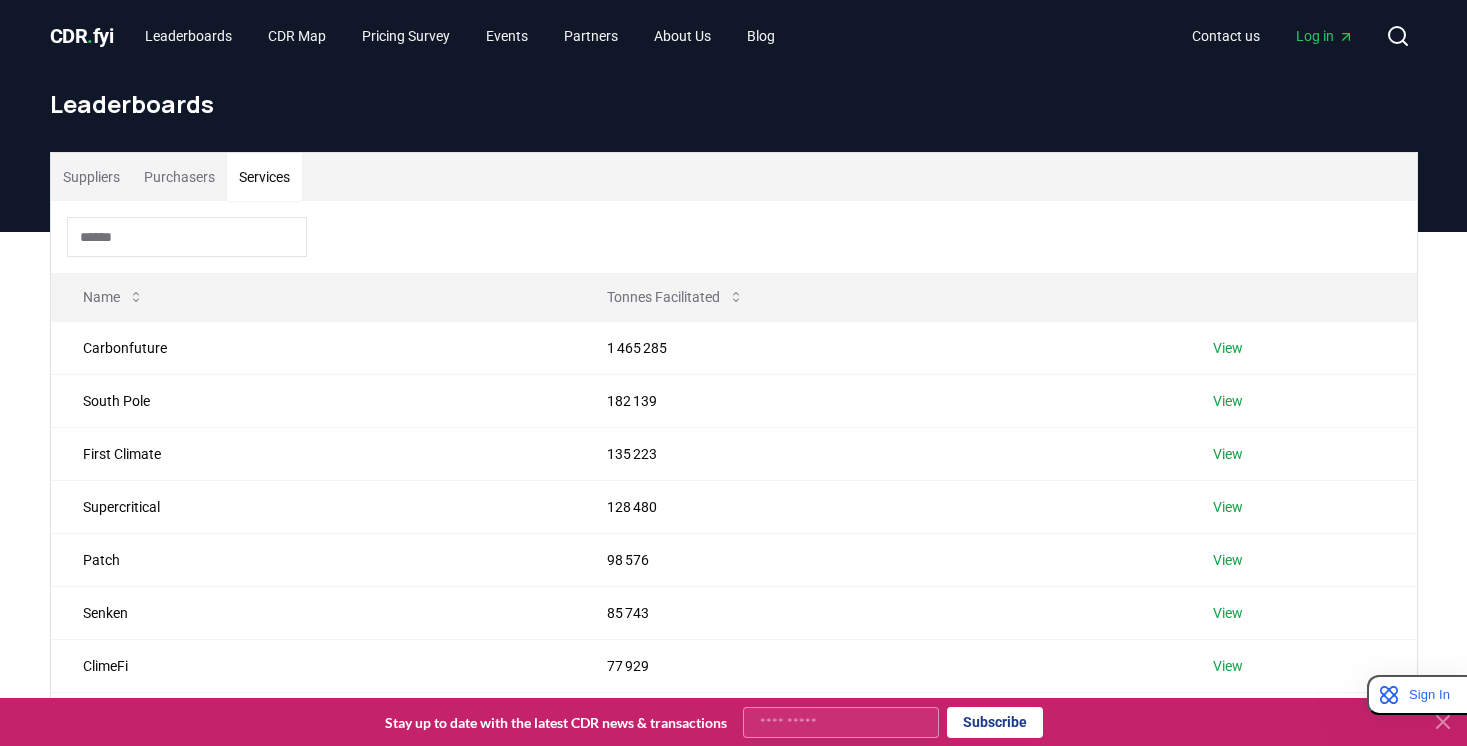 click on "Services" at bounding box center (264, 177) 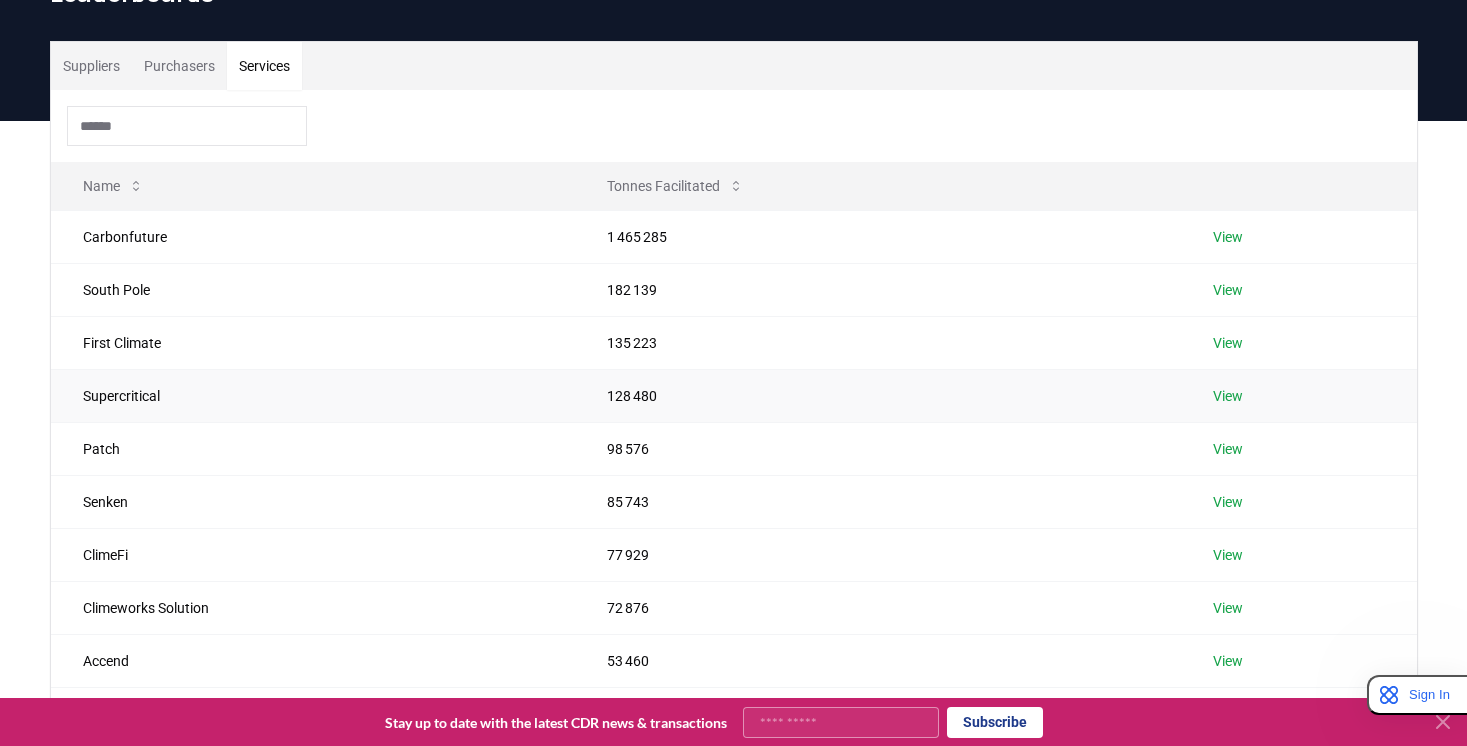 scroll, scrollTop: 113, scrollLeft: 0, axis: vertical 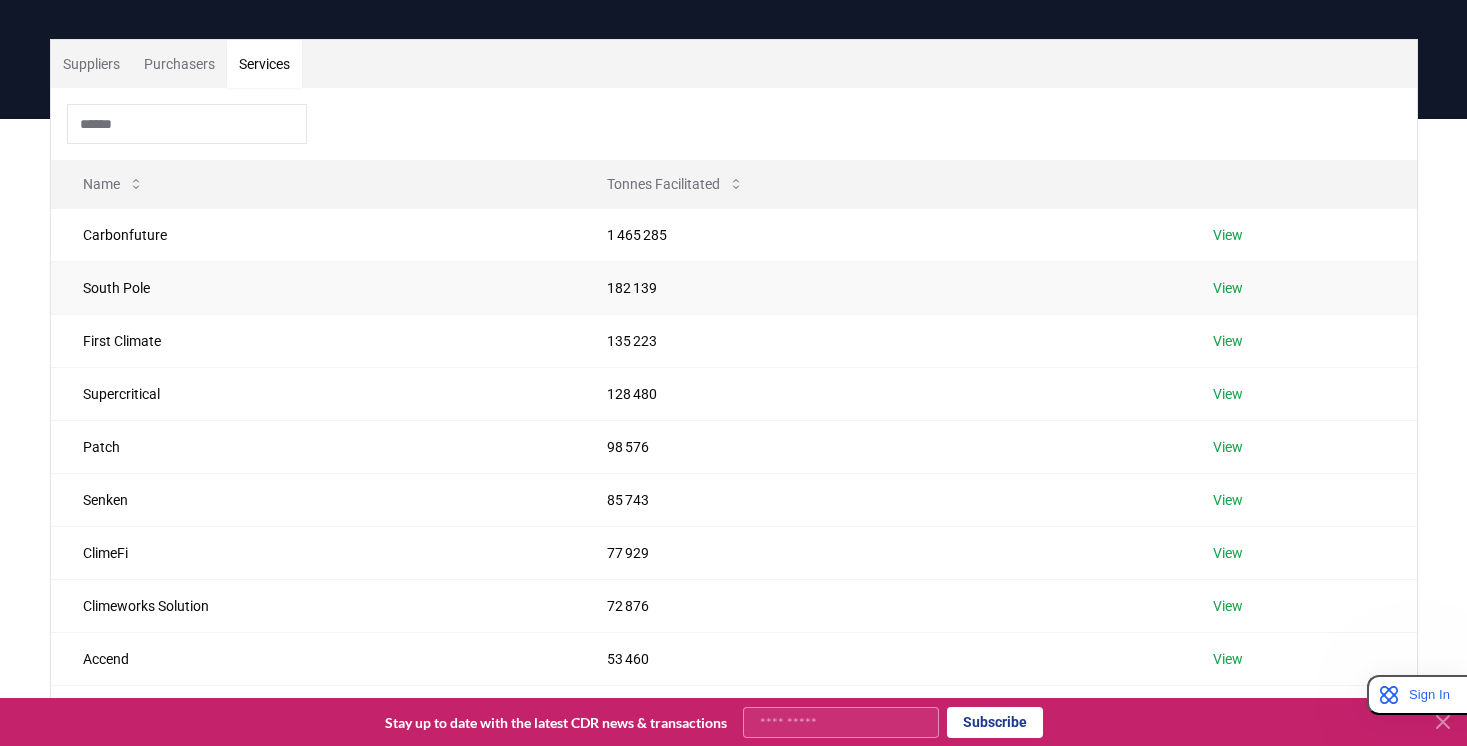 click on "South Pole" at bounding box center (313, 287) 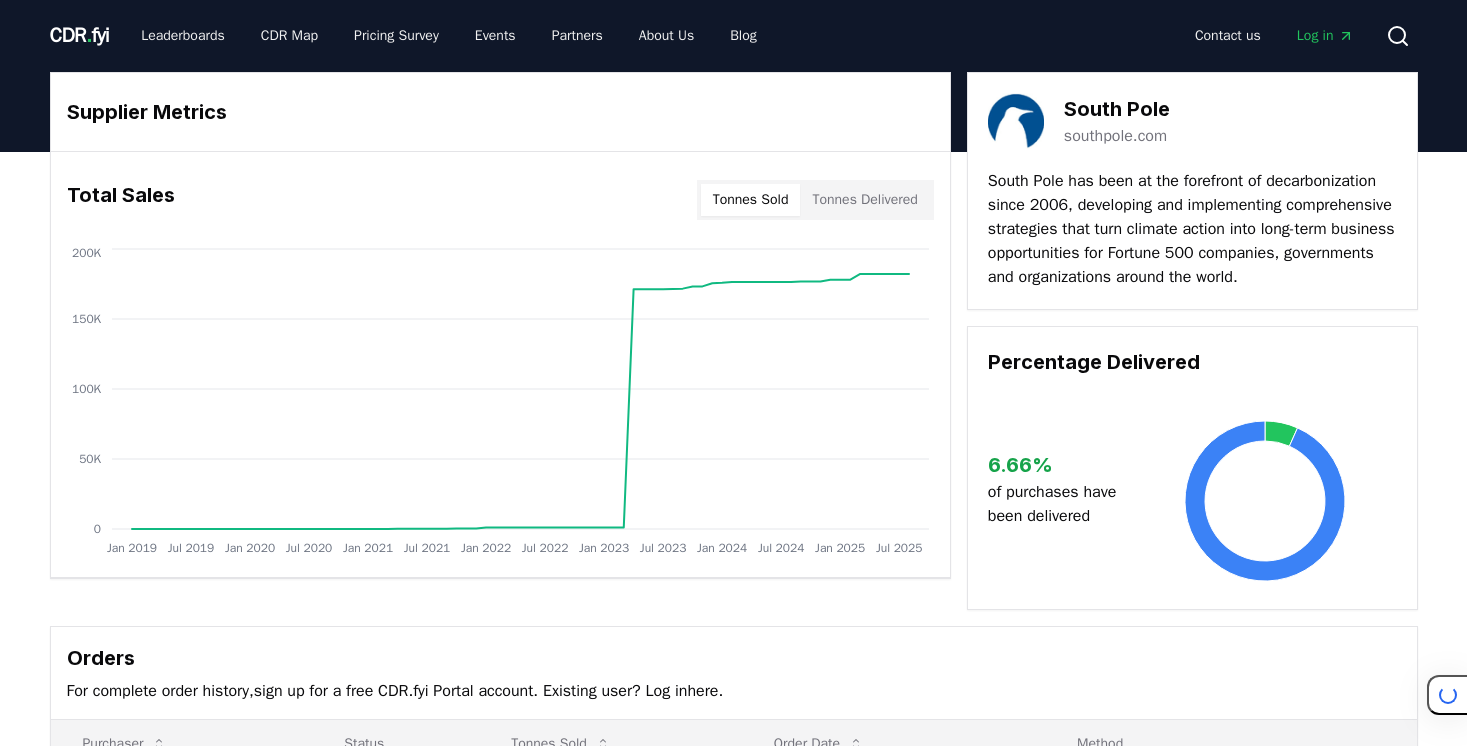 scroll, scrollTop: 0, scrollLeft: 0, axis: both 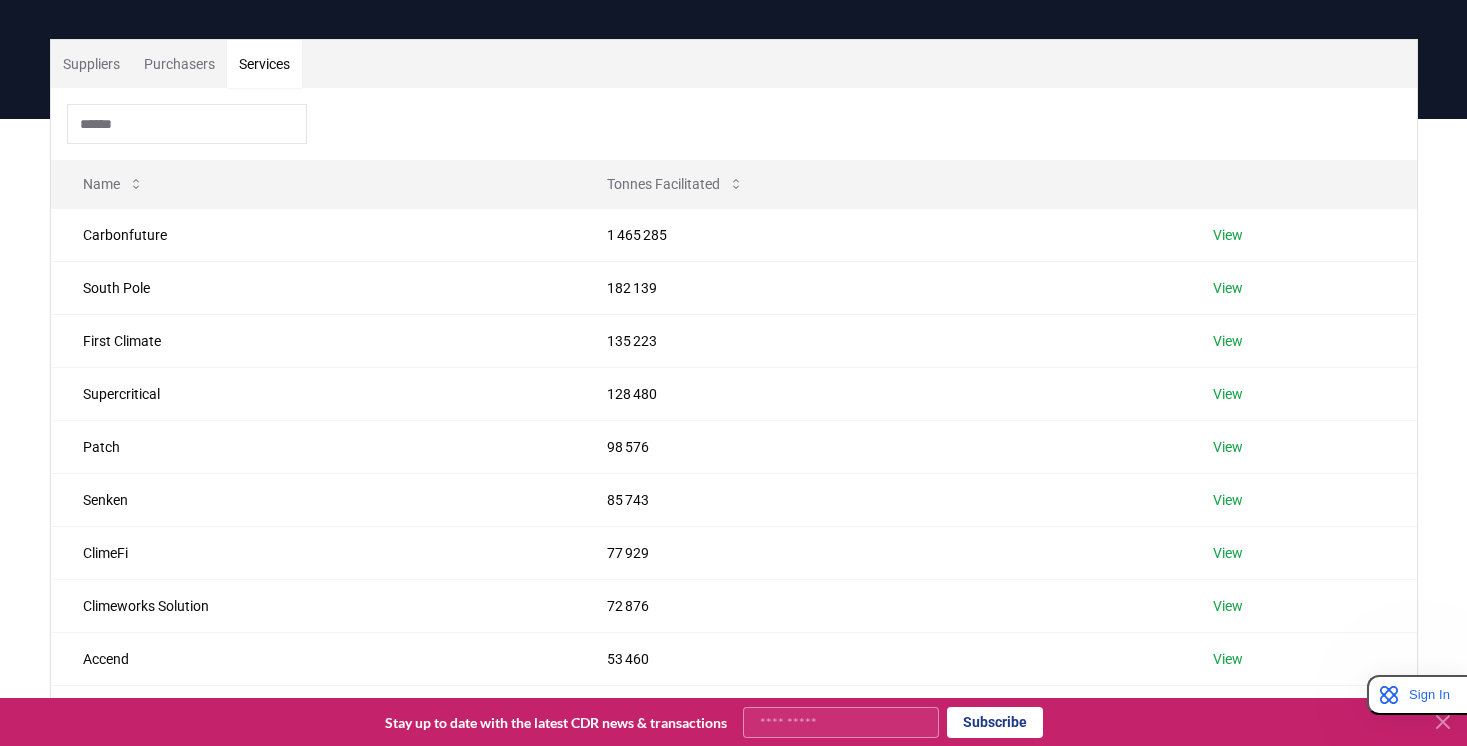 click on "Services" at bounding box center [264, 64] 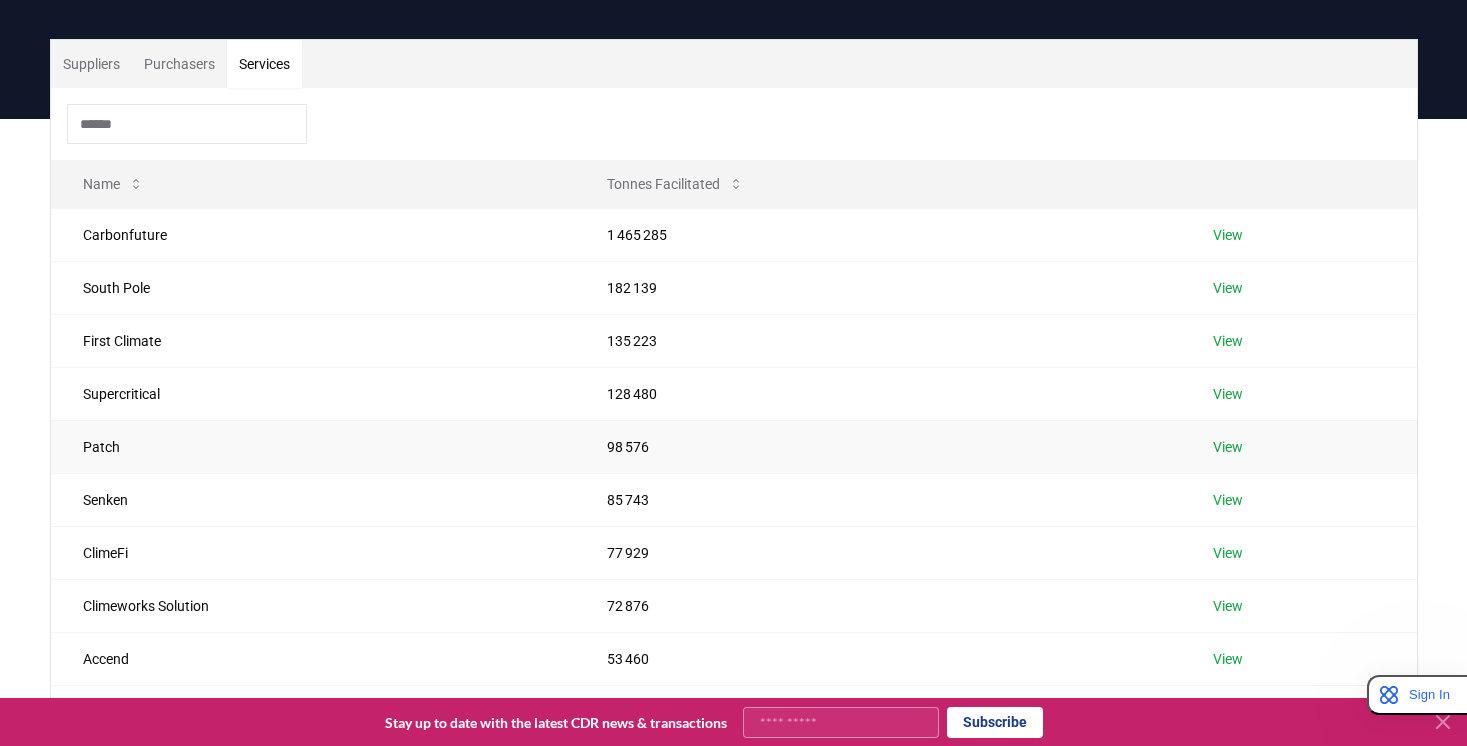 scroll, scrollTop: 324, scrollLeft: 0, axis: vertical 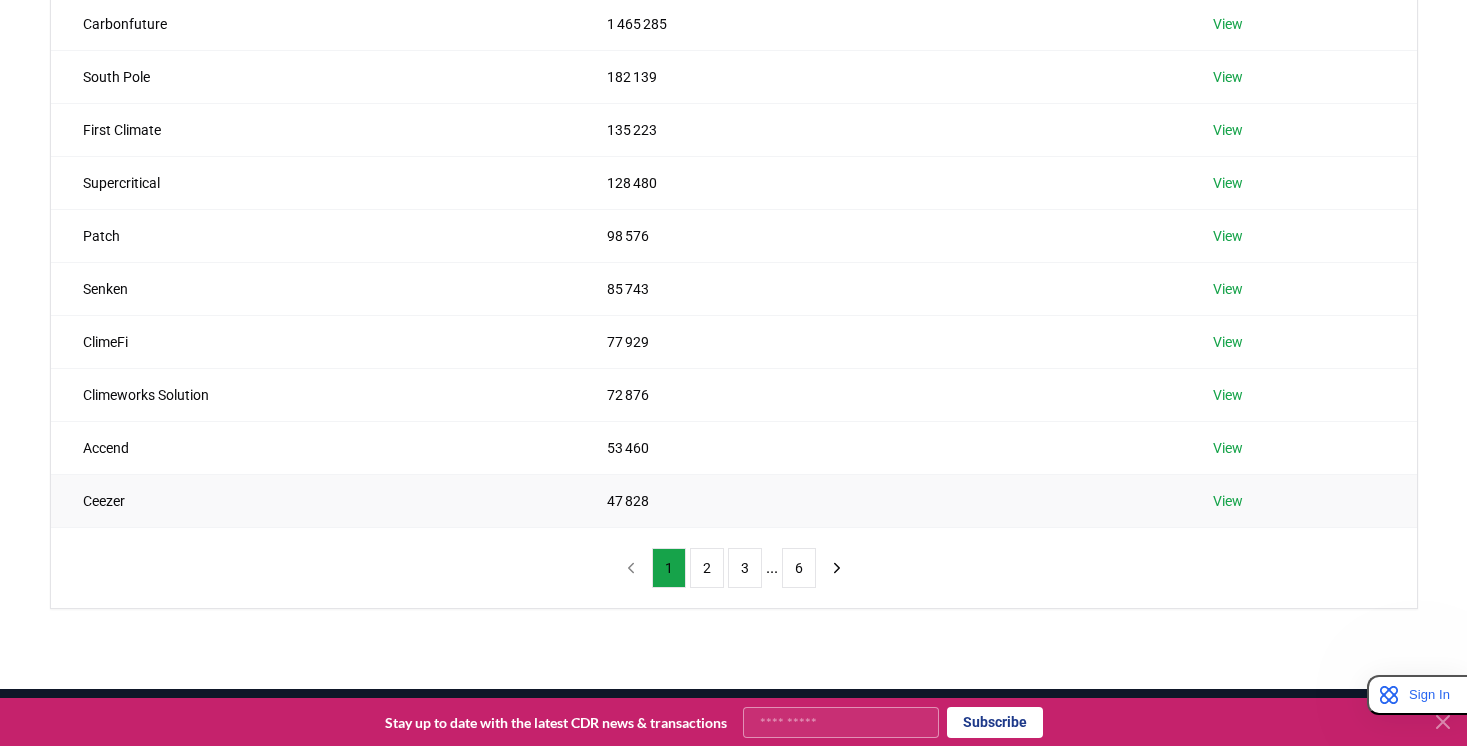 click on "View" at bounding box center (1228, 501) 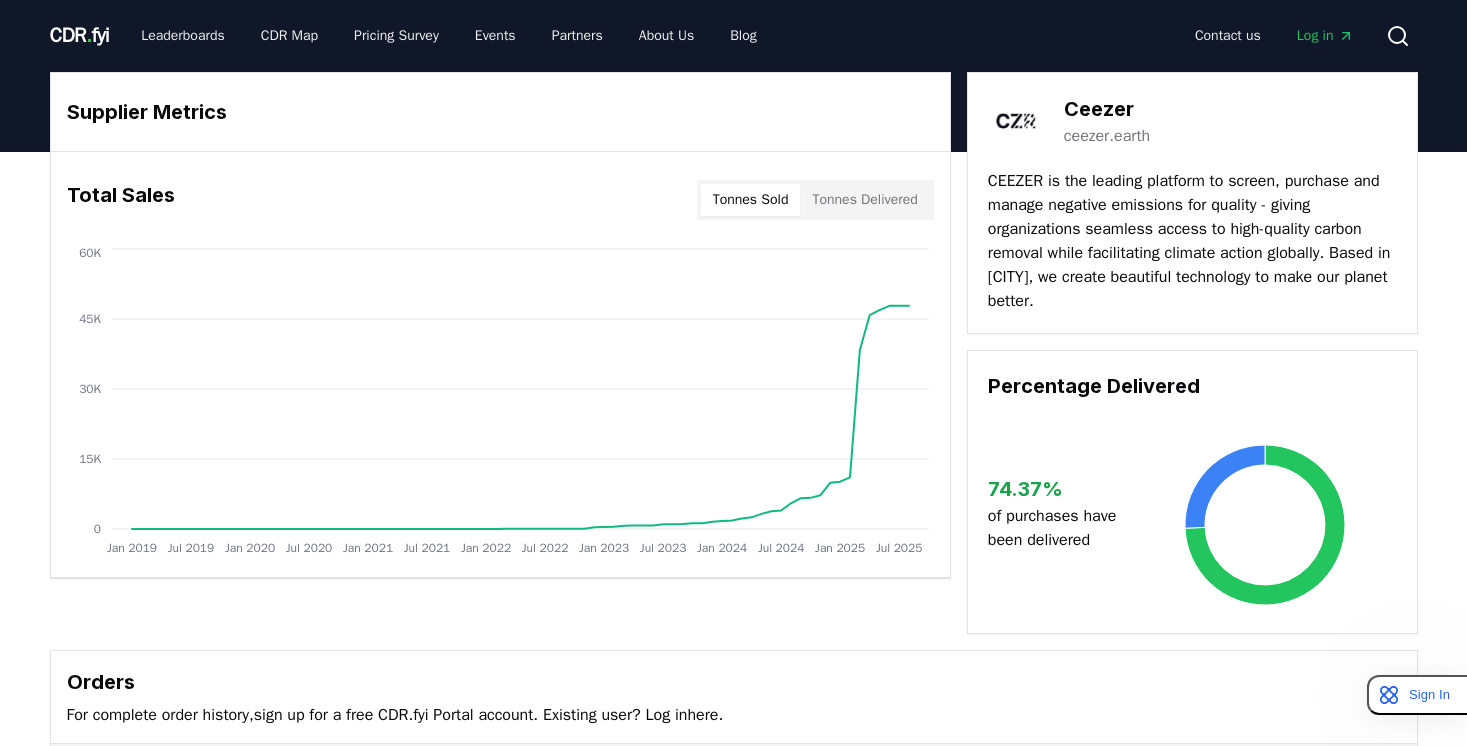 scroll, scrollTop: 0, scrollLeft: 0, axis: both 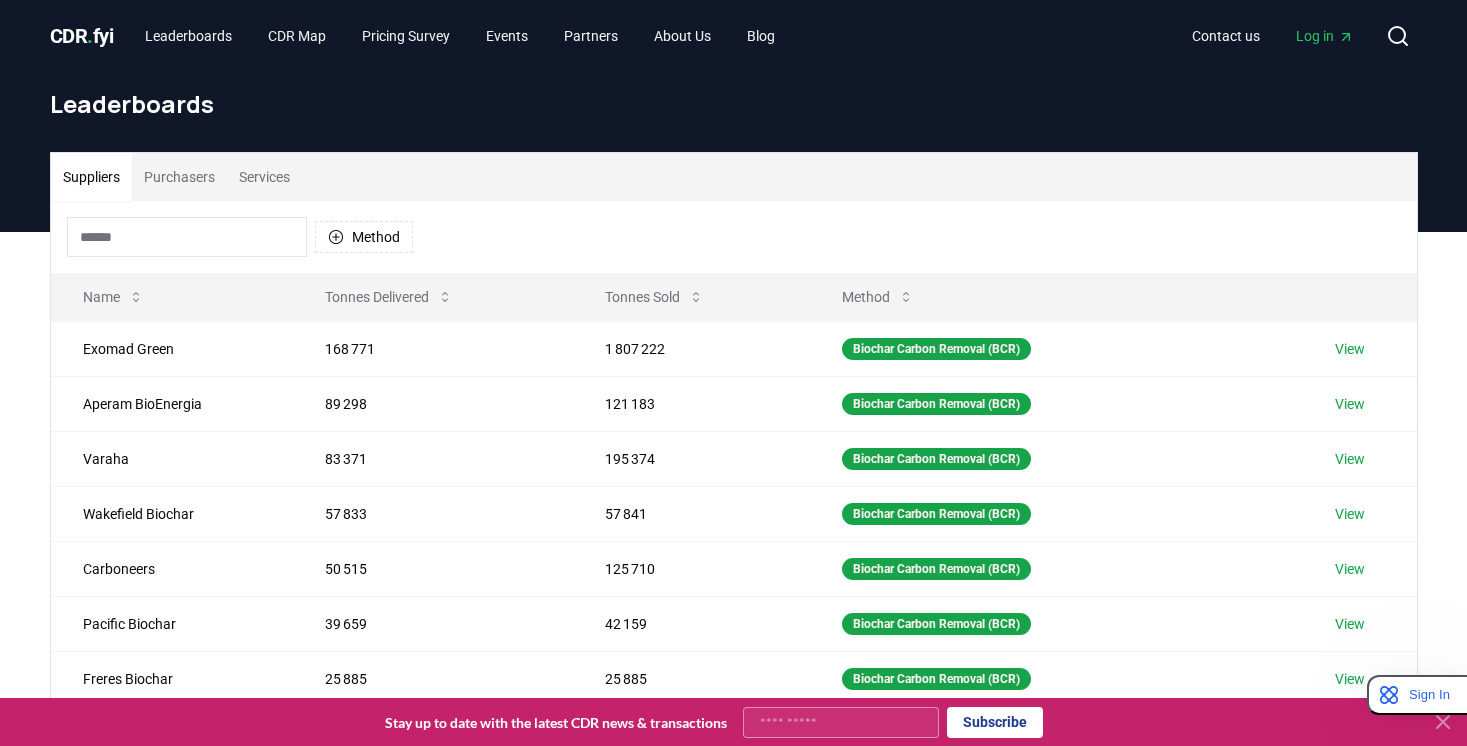 click on "Services" at bounding box center (264, 177) 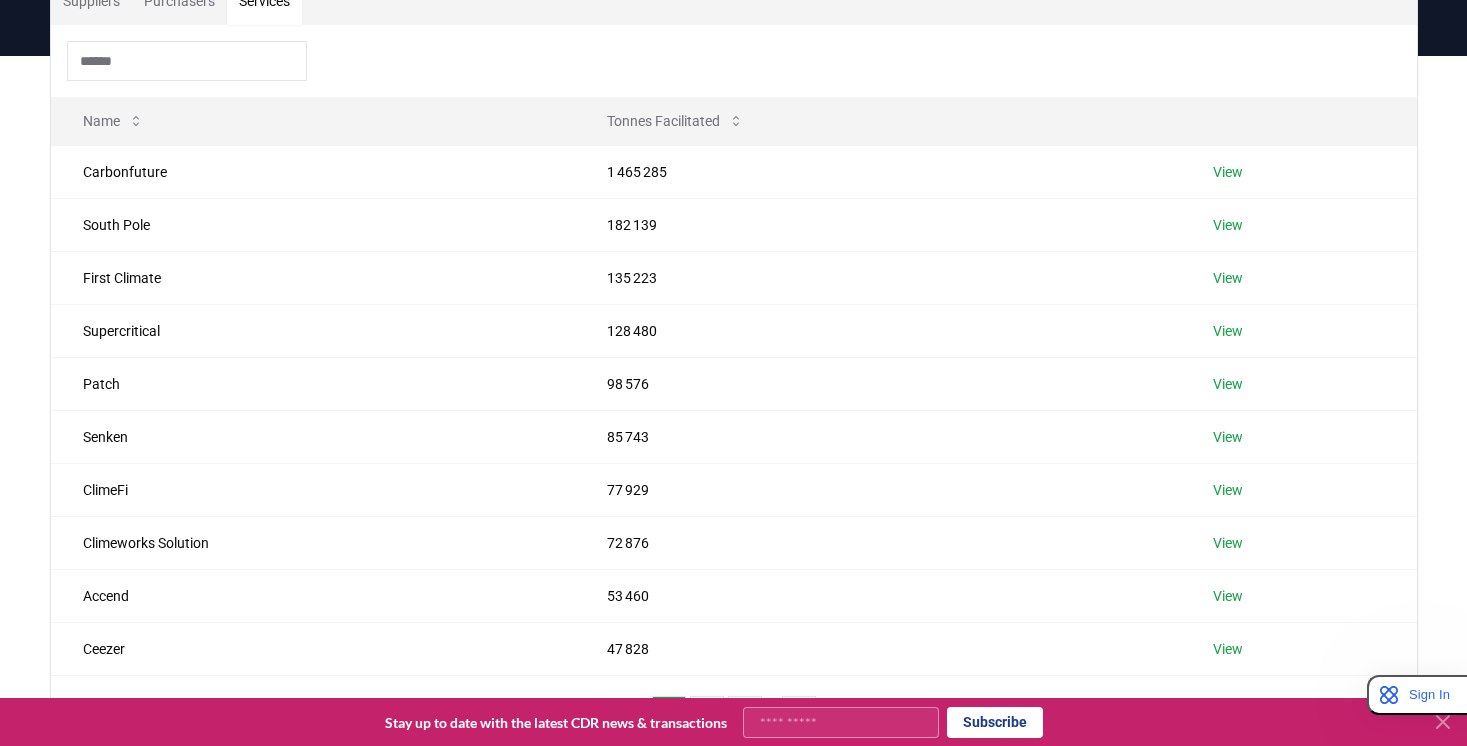 scroll, scrollTop: 242, scrollLeft: 0, axis: vertical 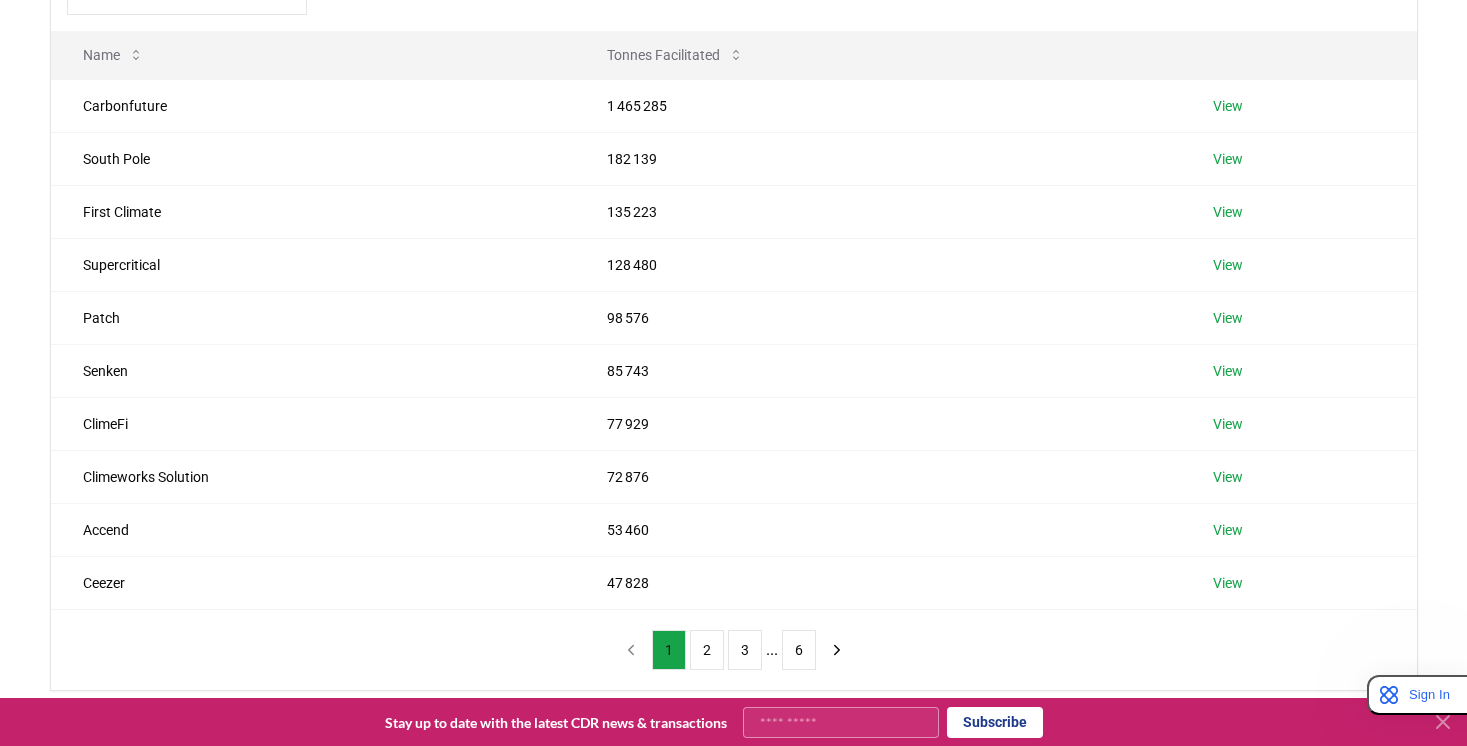 click on "1" at bounding box center (669, 650) 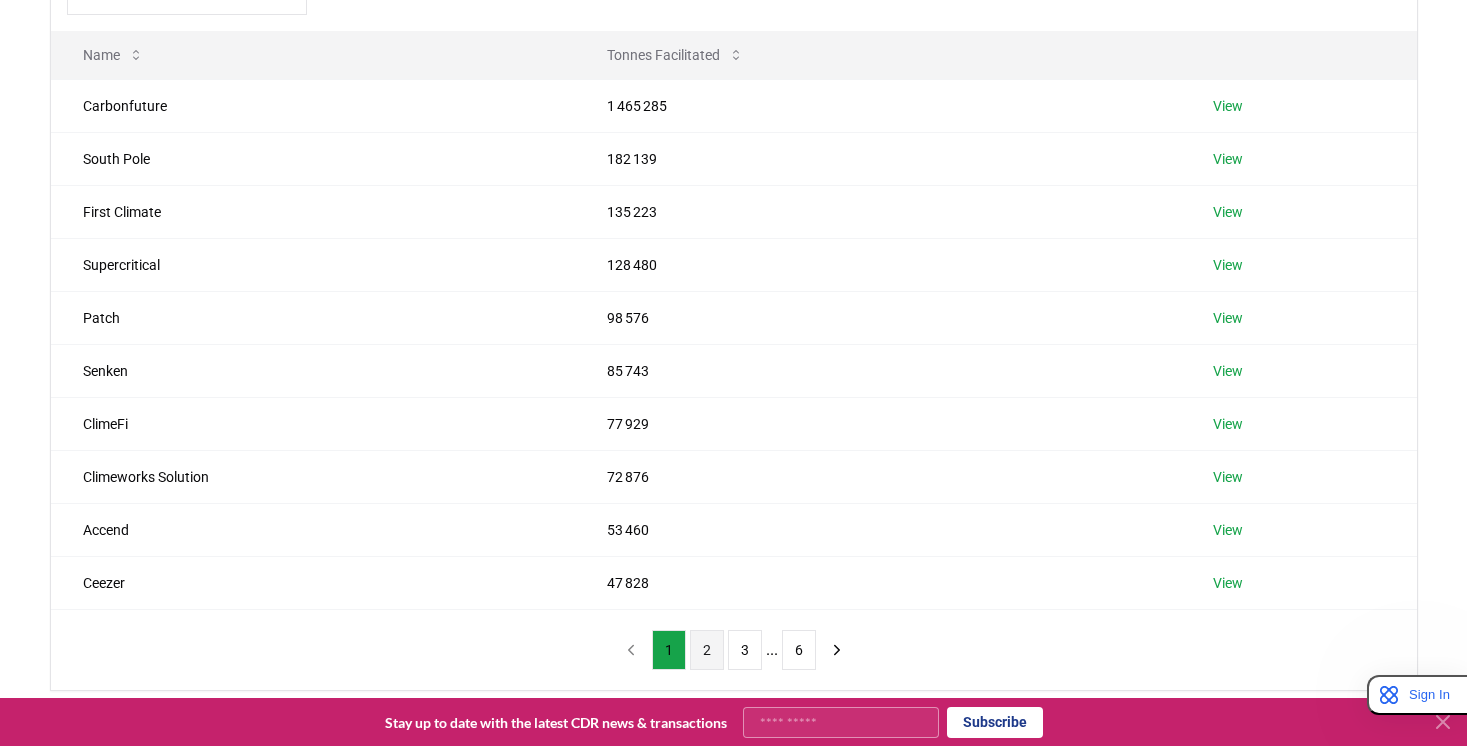 click on "2" at bounding box center [707, 650] 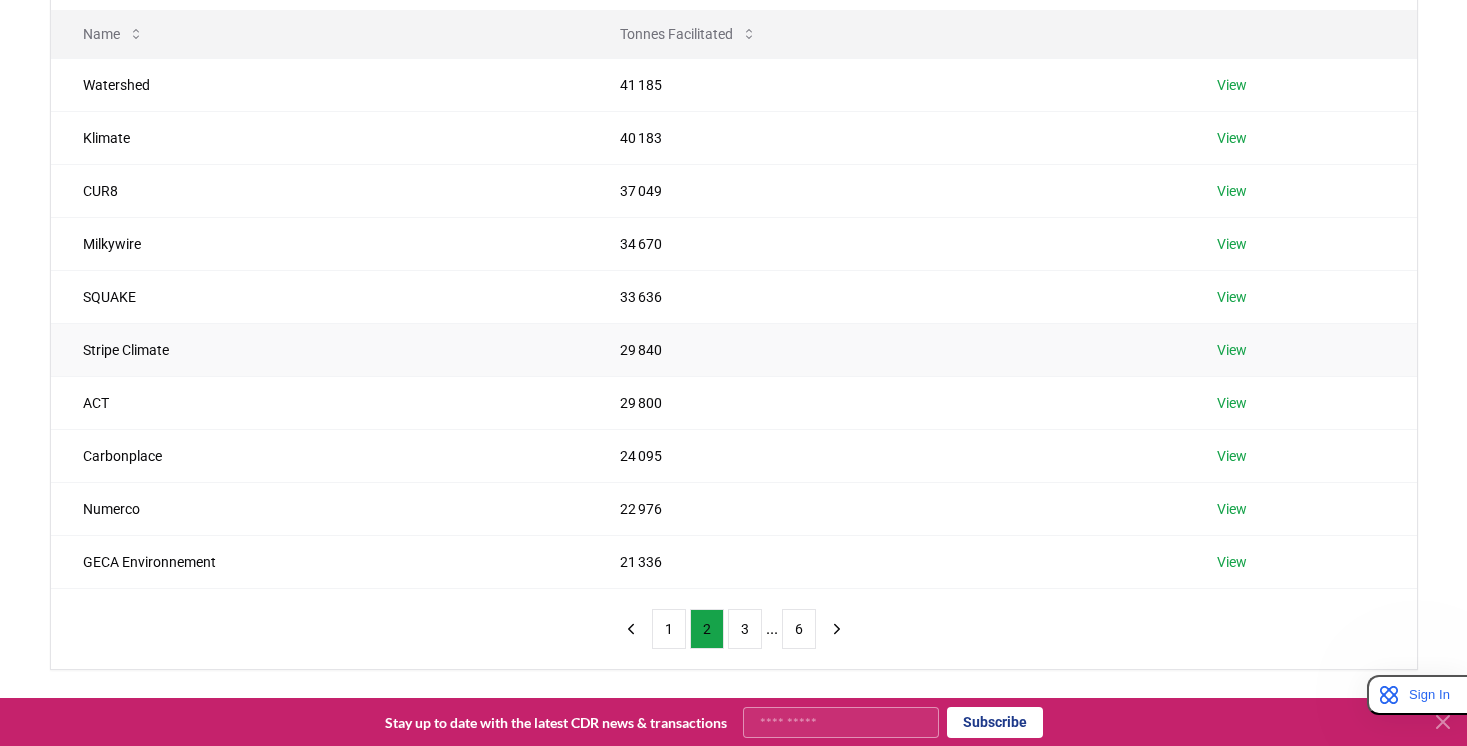 scroll, scrollTop: 271, scrollLeft: 0, axis: vertical 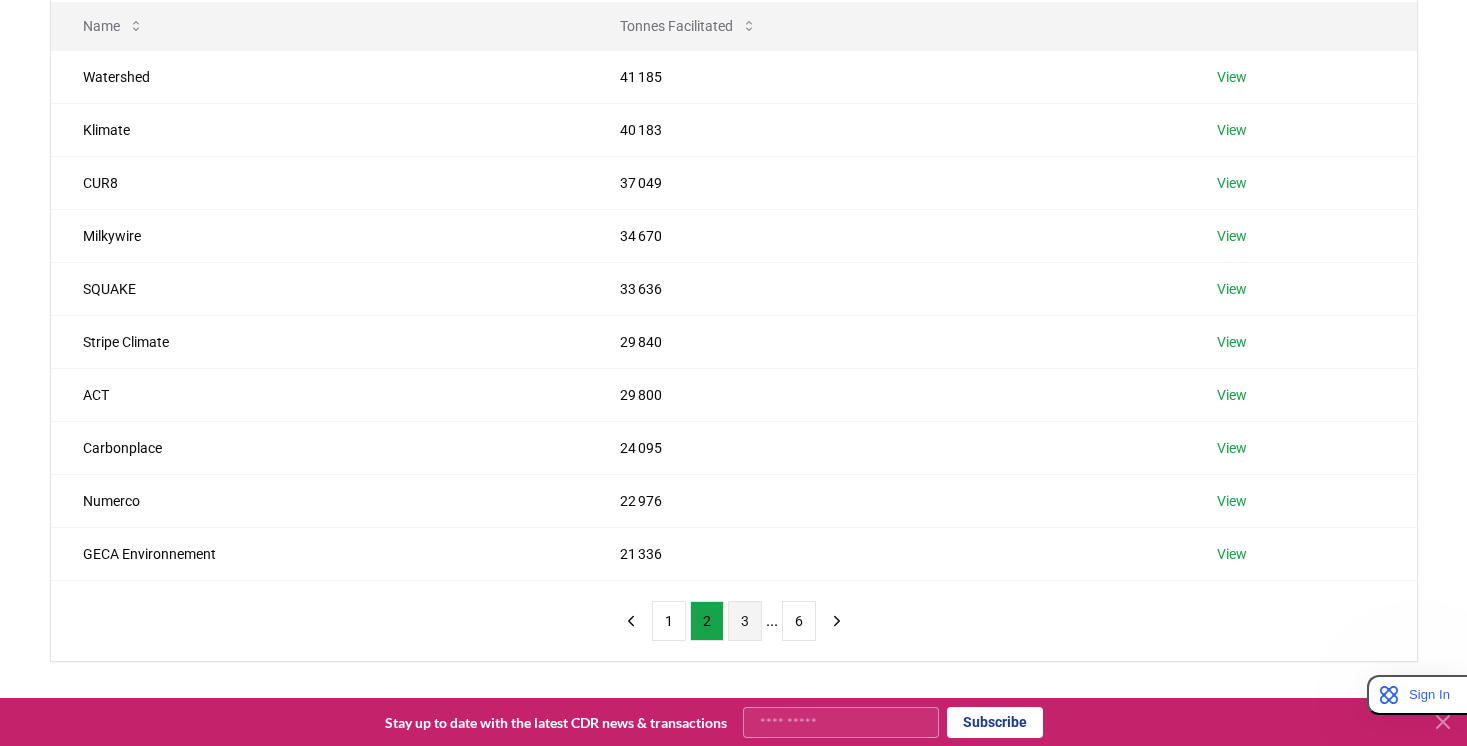 click on "3" at bounding box center (745, 621) 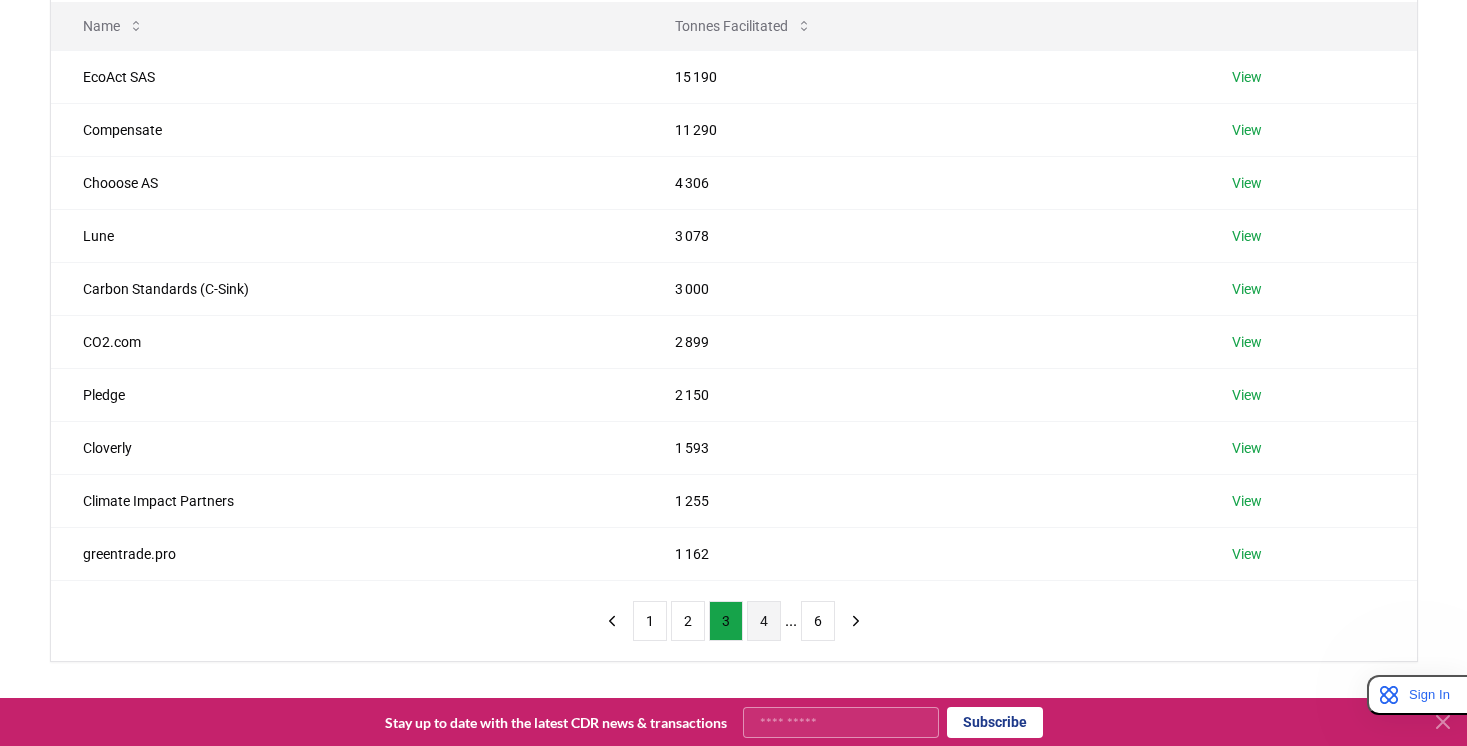 click on "4" at bounding box center [764, 621] 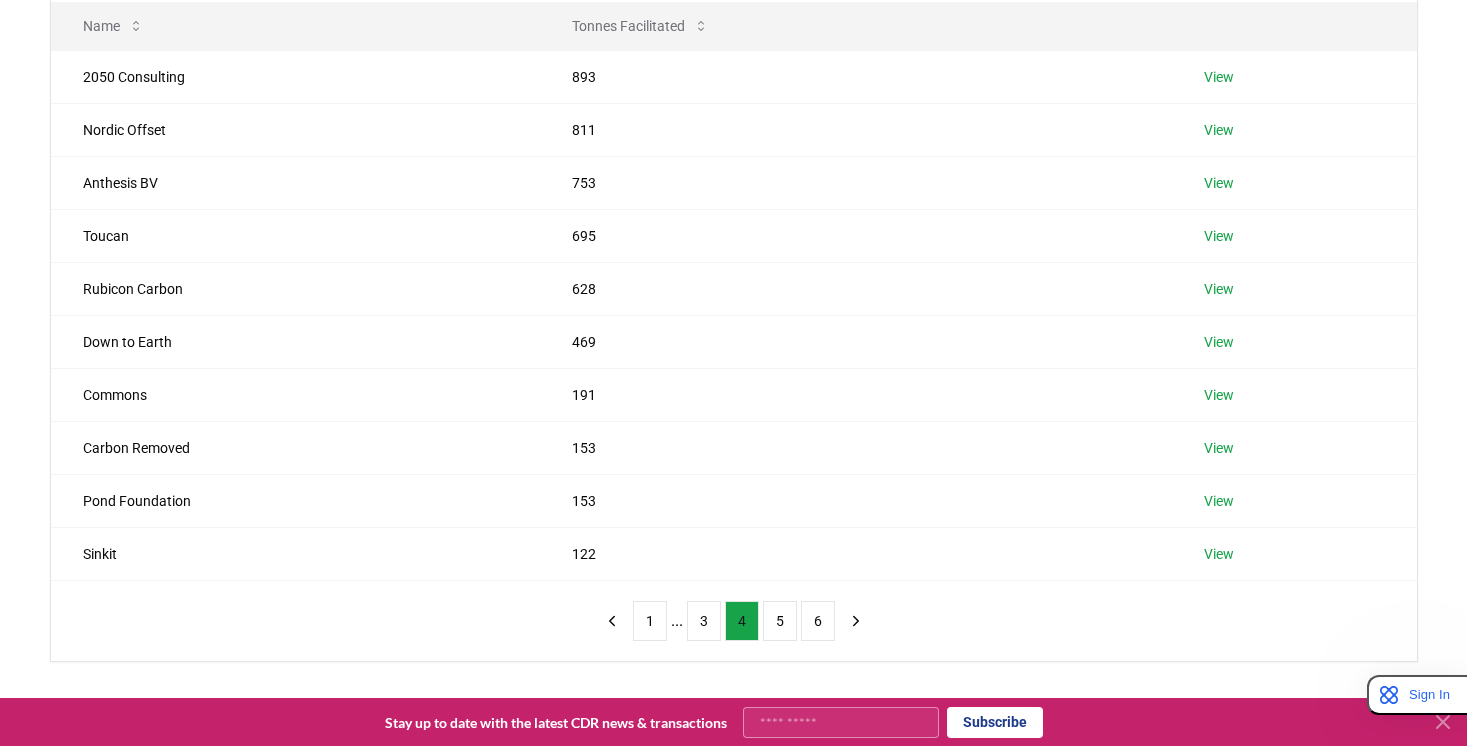 click on "5" at bounding box center [780, 621] 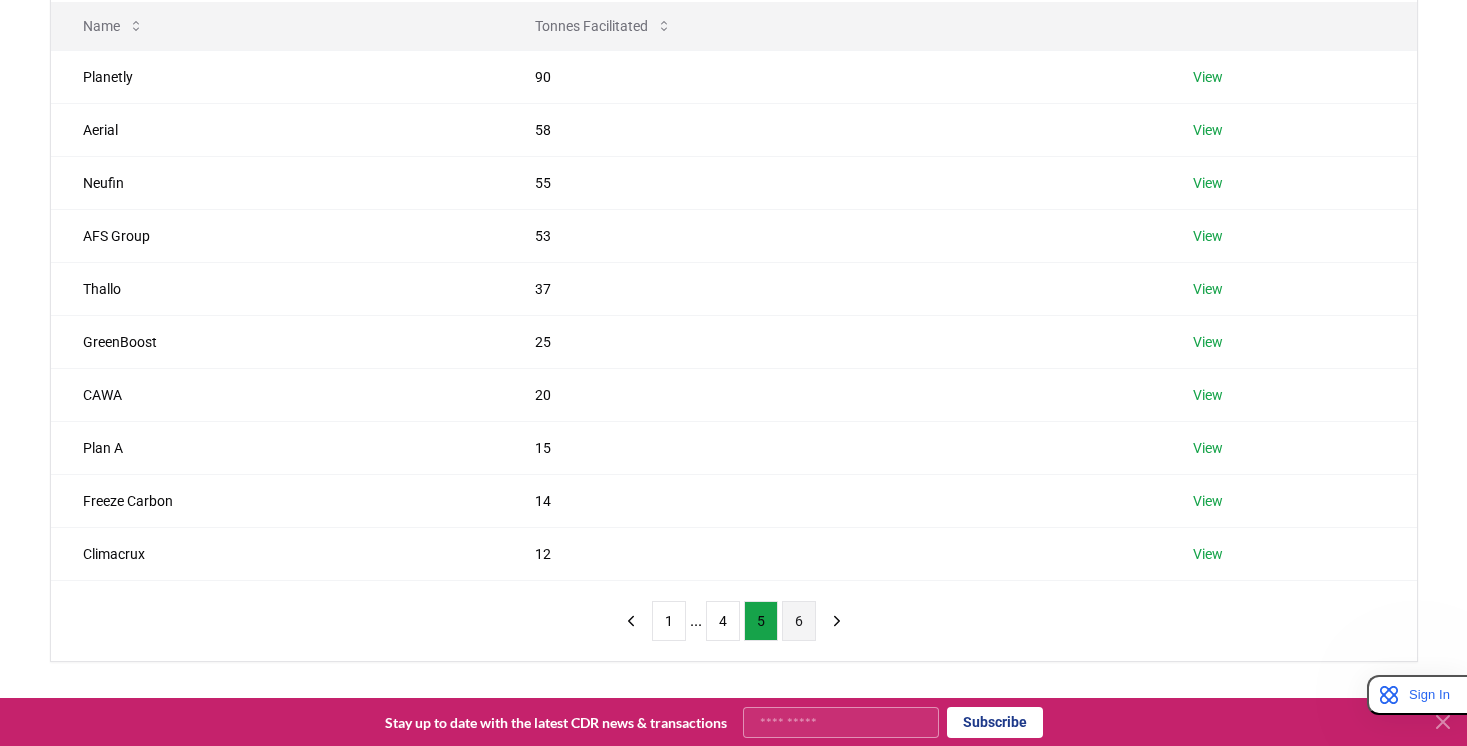 click on "6" at bounding box center [799, 621] 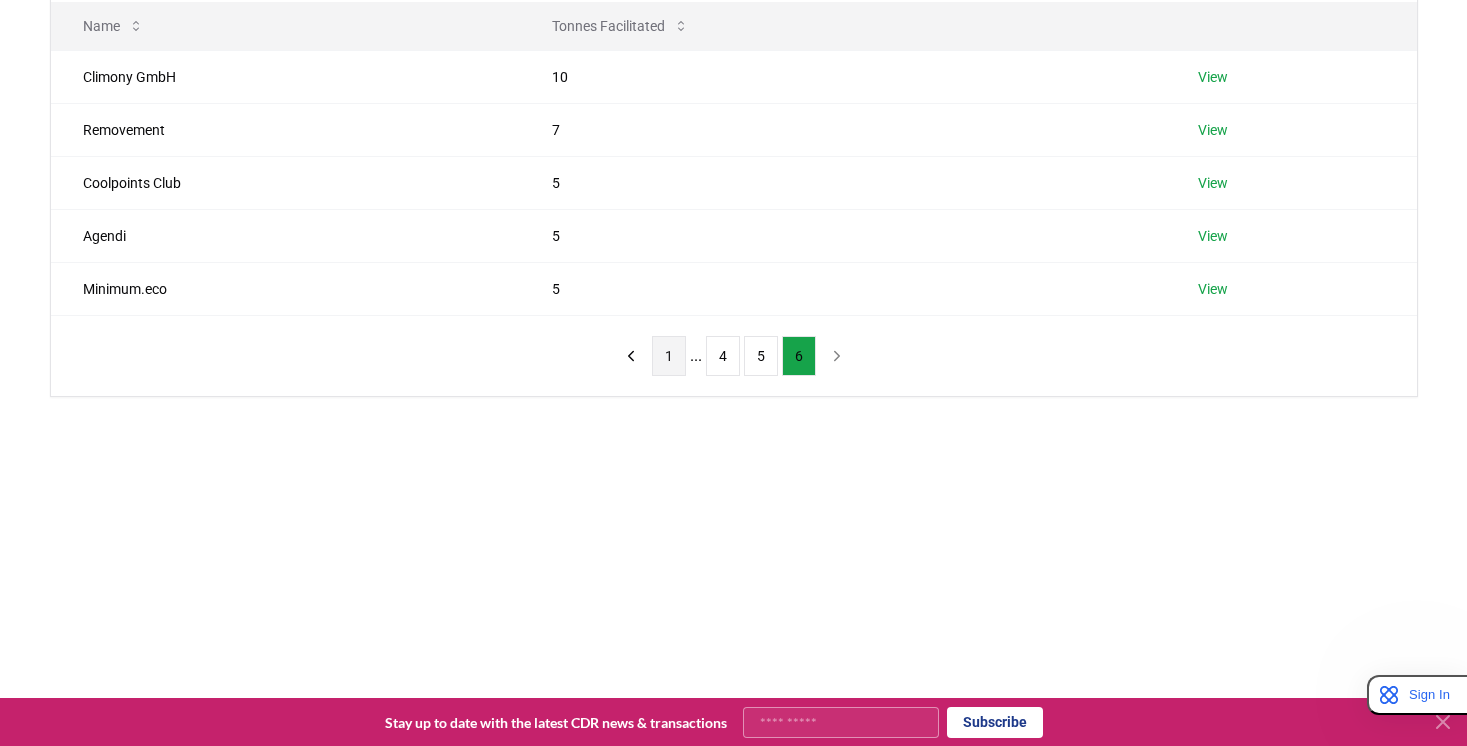 click on "1" at bounding box center (669, 356) 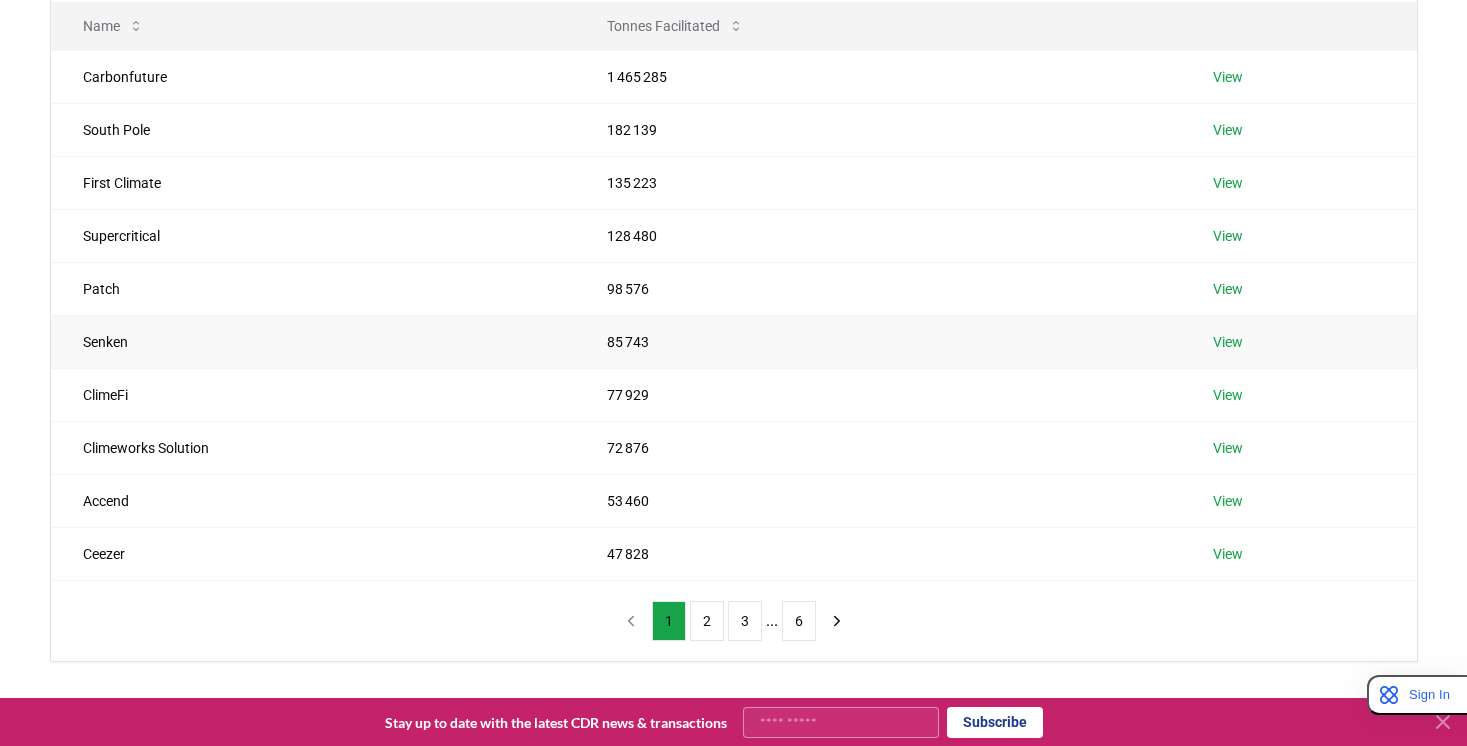 scroll, scrollTop: 0, scrollLeft: 0, axis: both 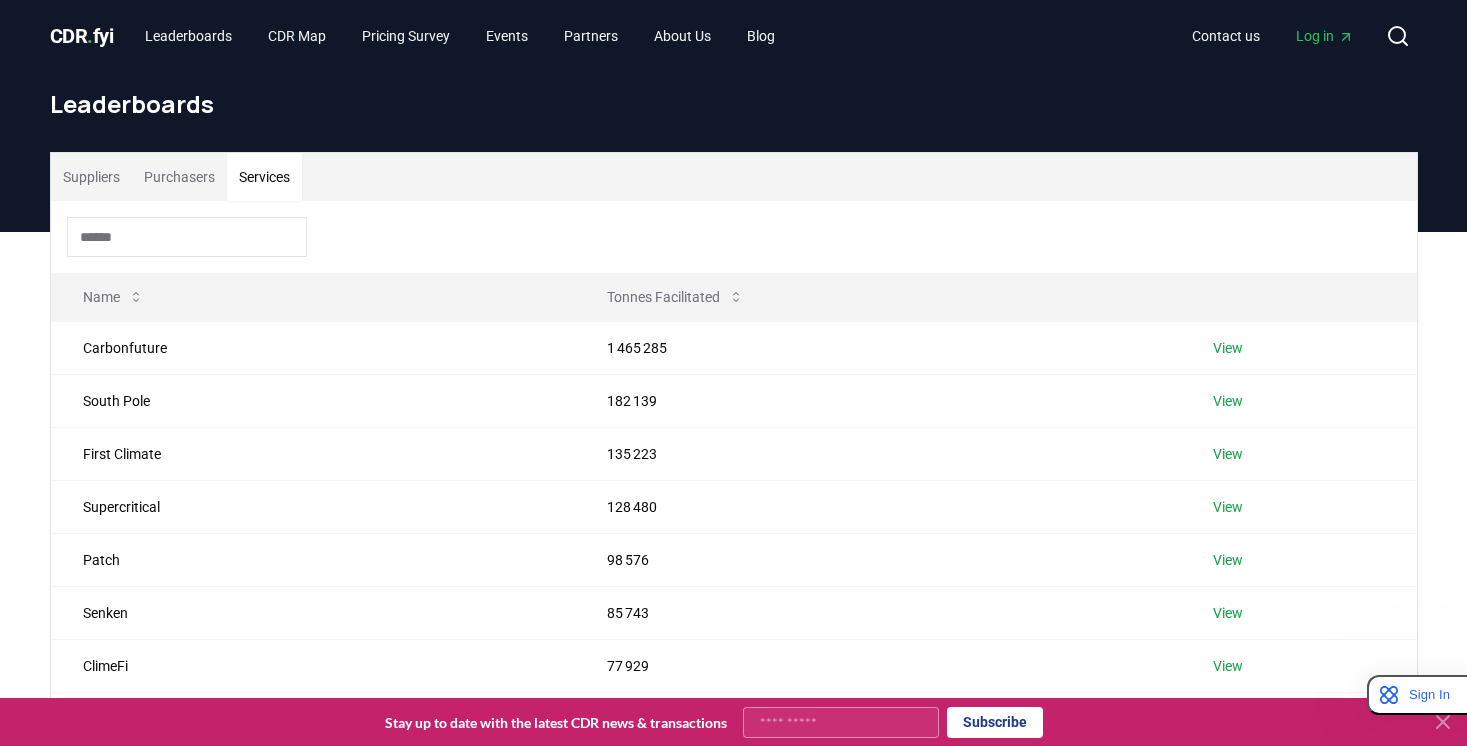 click on "Purchasers" at bounding box center (179, 177) 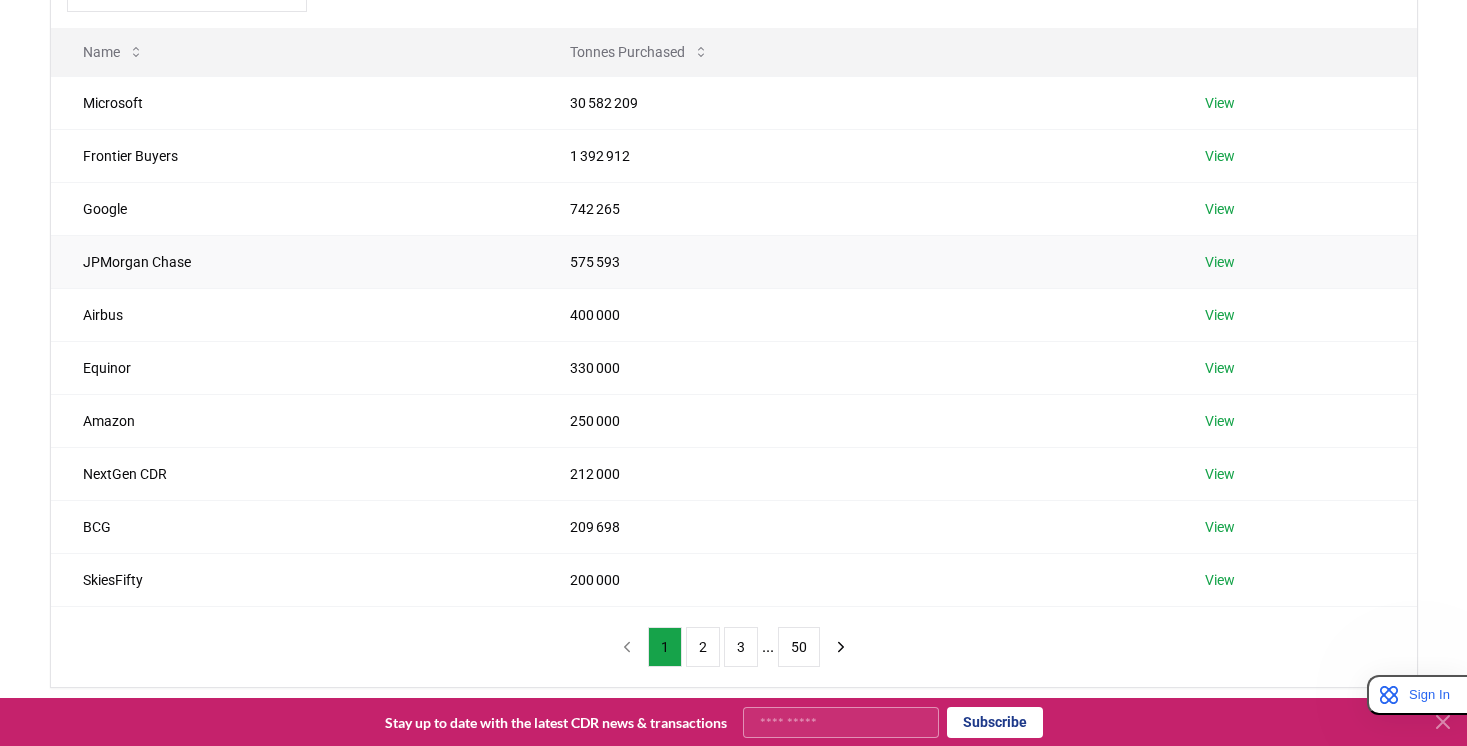 scroll, scrollTop: 255, scrollLeft: 0, axis: vertical 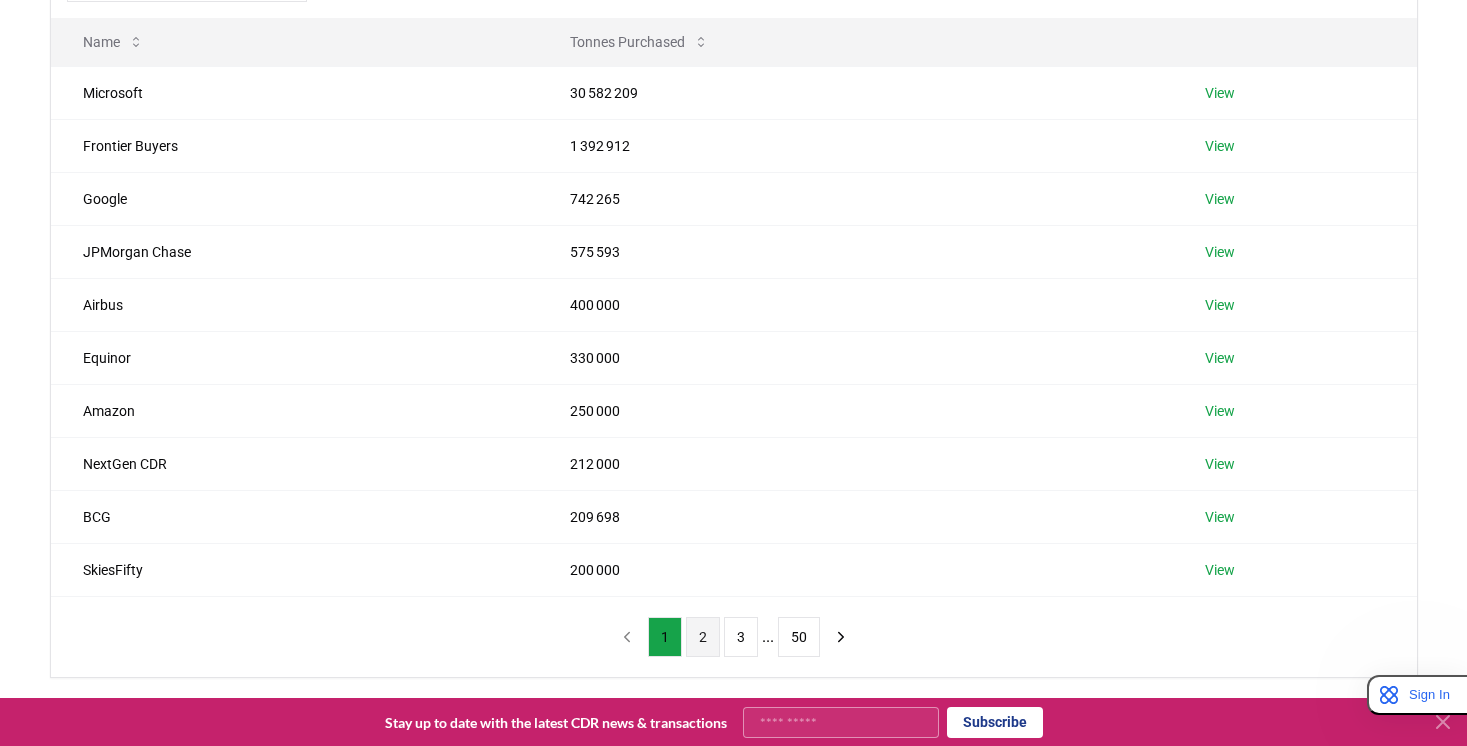 click on "2" at bounding box center [703, 637] 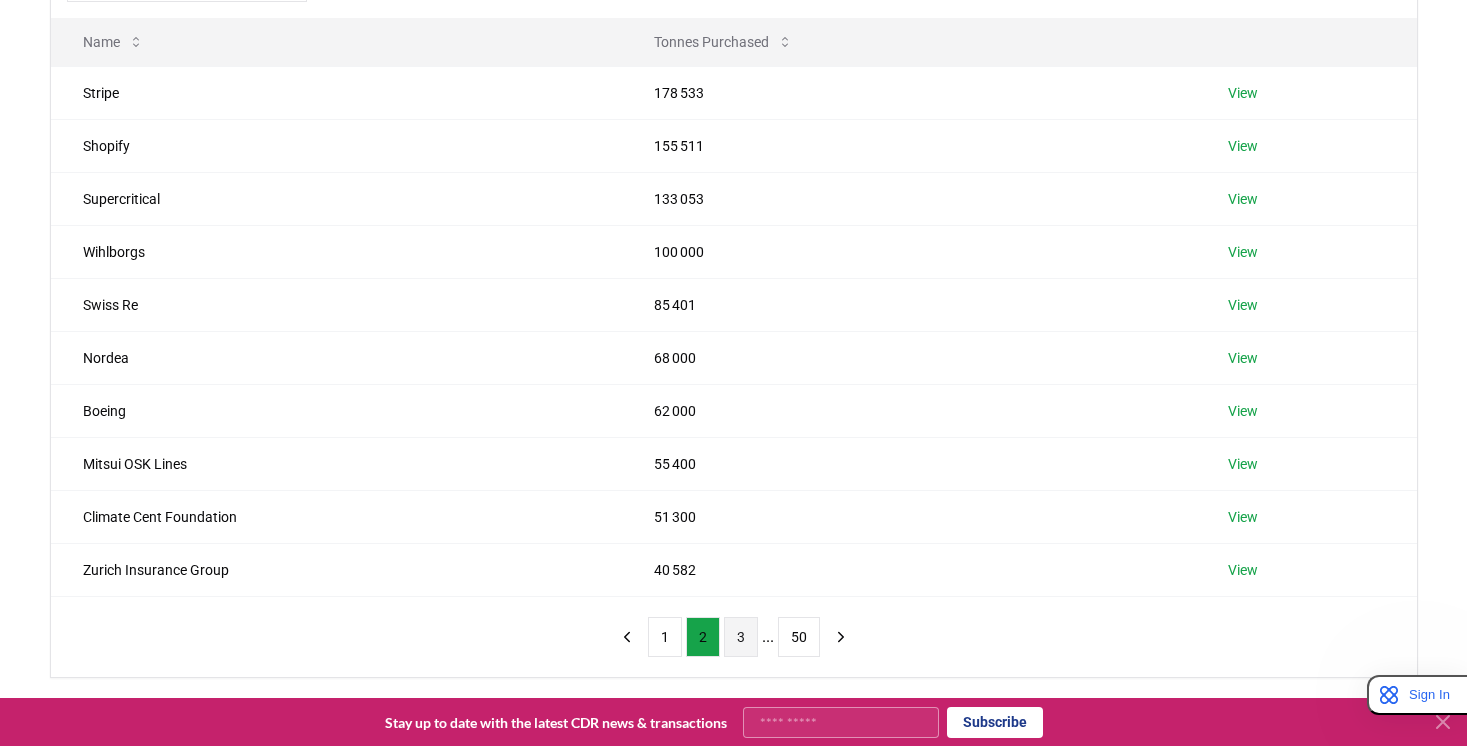 click on "3" at bounding box center (741, 637) 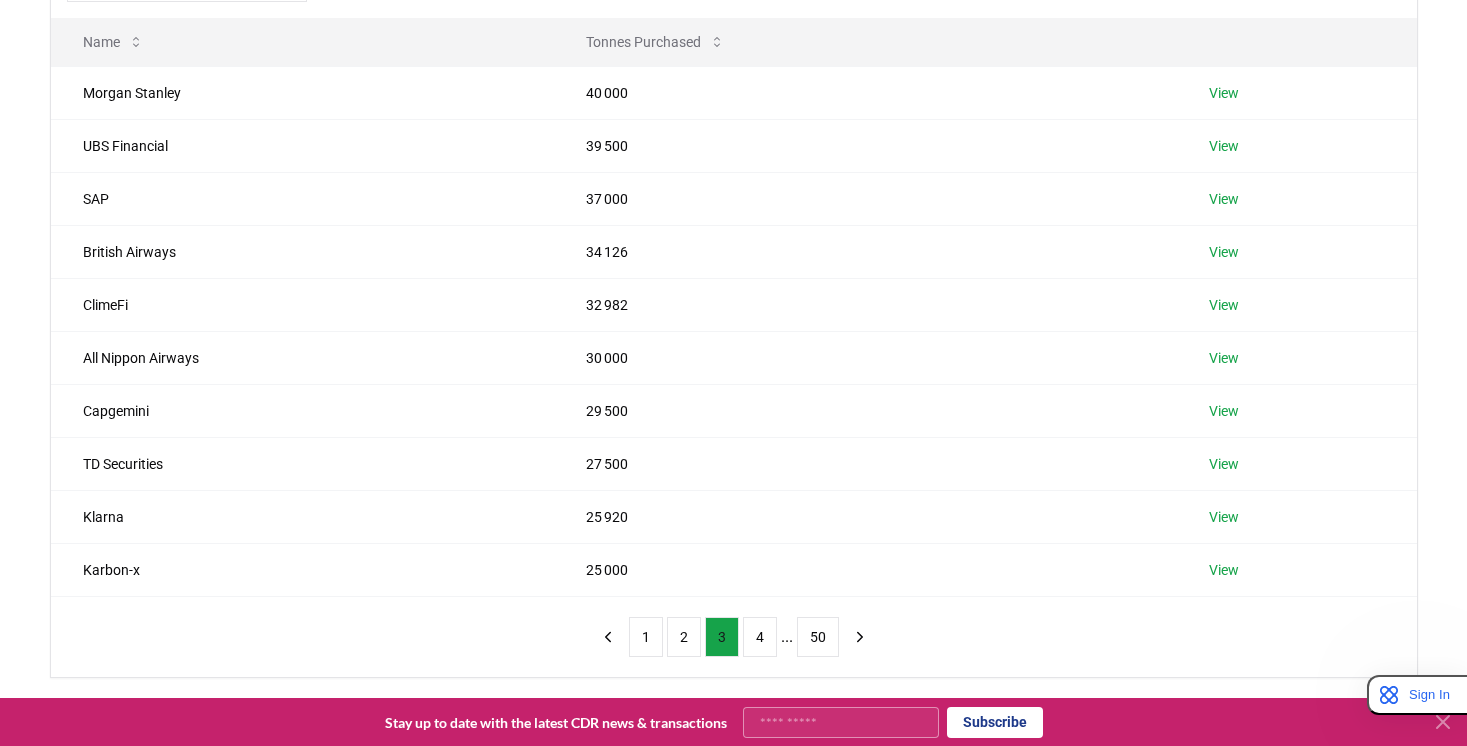 click on "3" at bounding box center (722, 637) 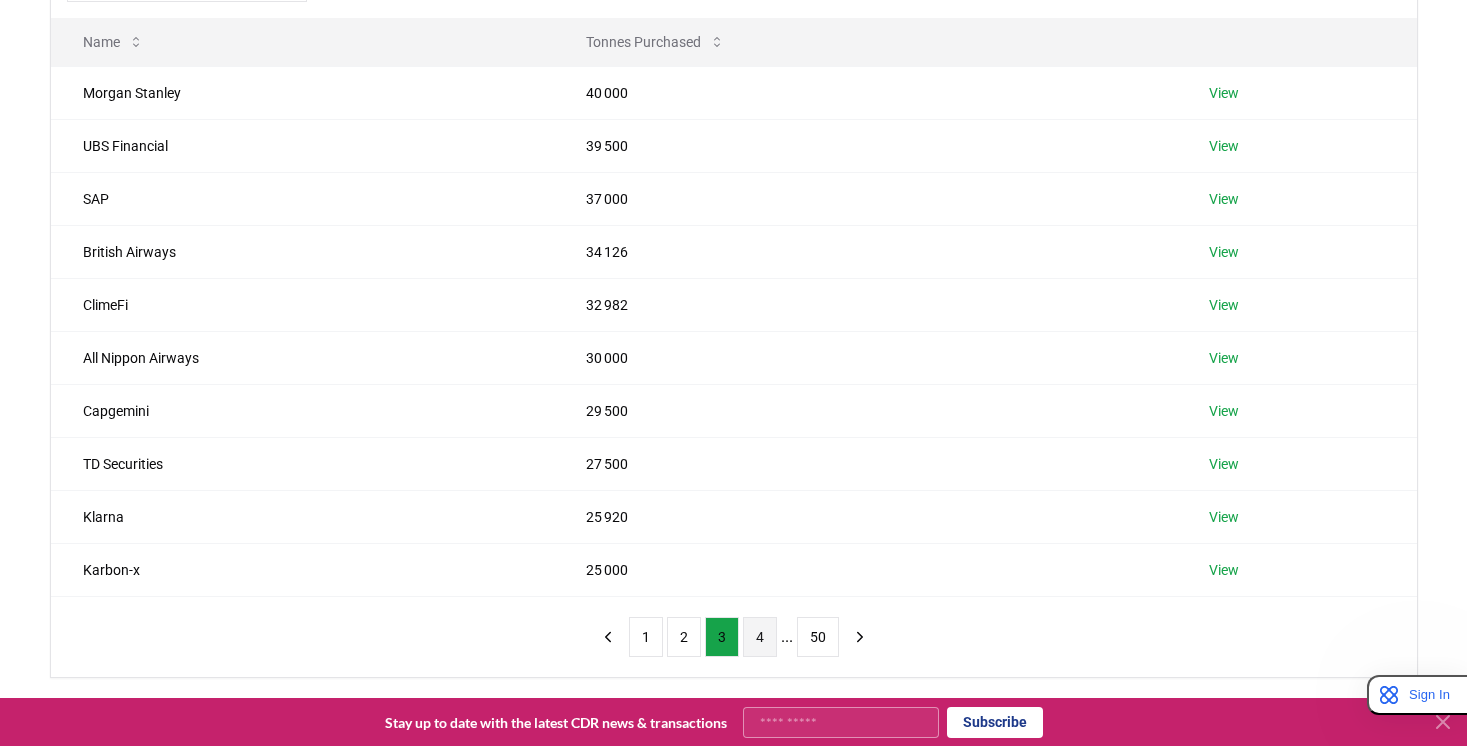 click on "4" at bounding box center [760, 637] 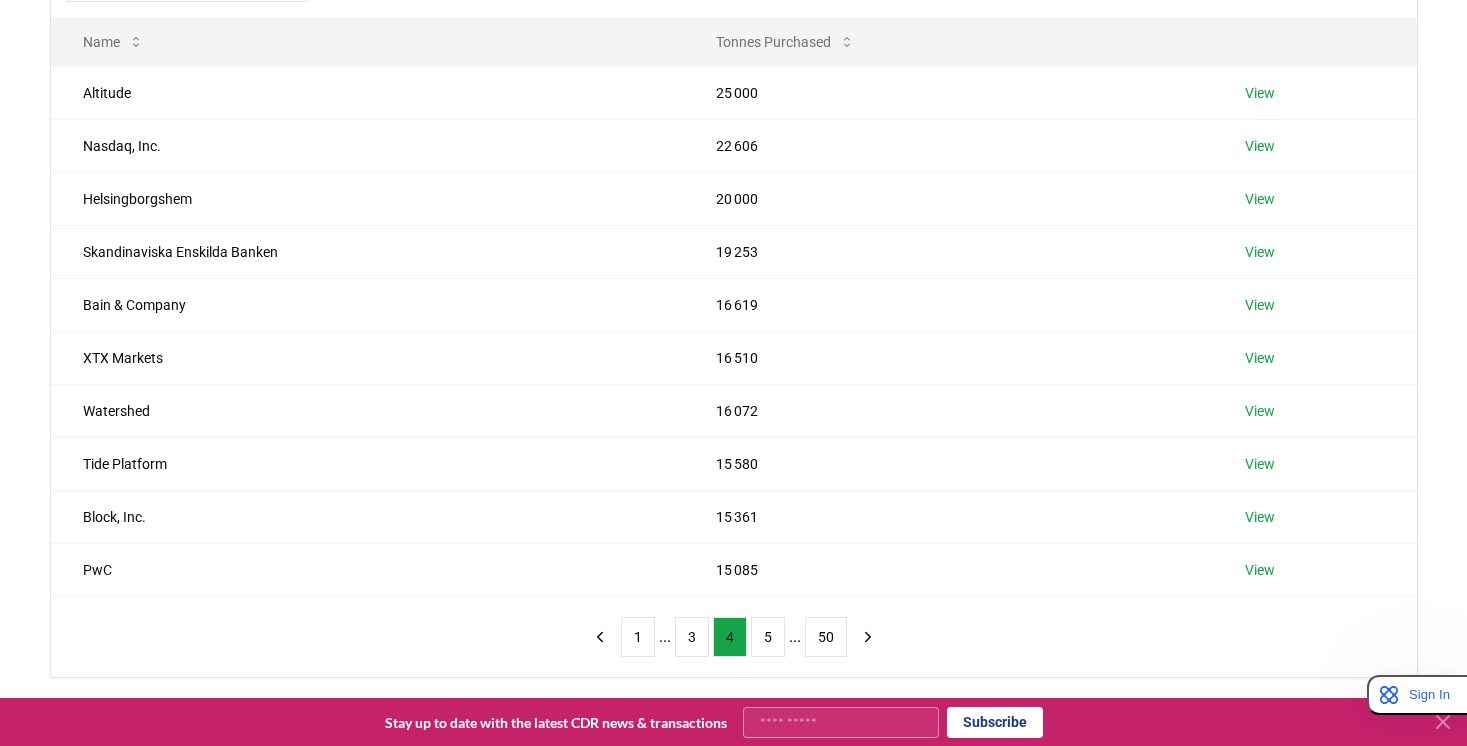 click on "5" at bounding box center [768, 637] 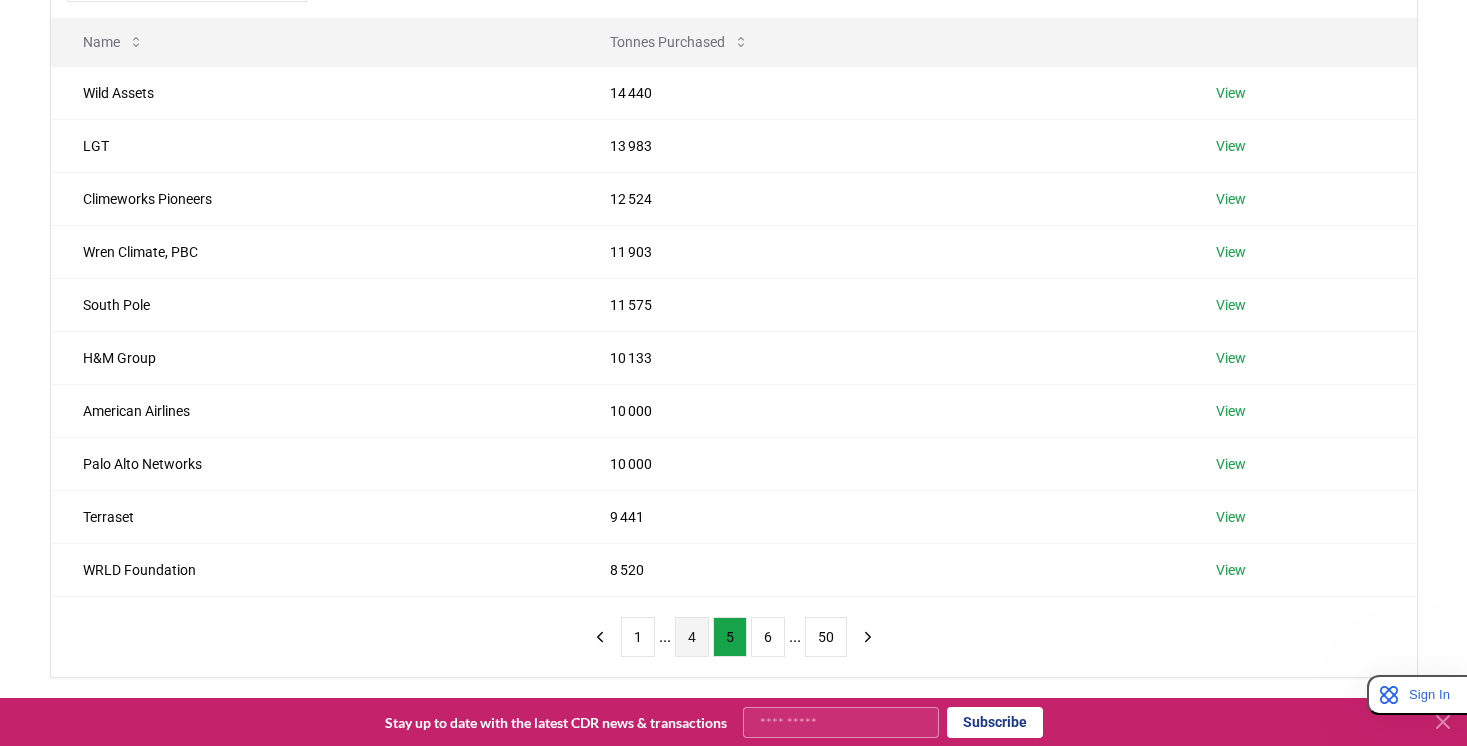 click on "6" at bounding box center (768, 637) 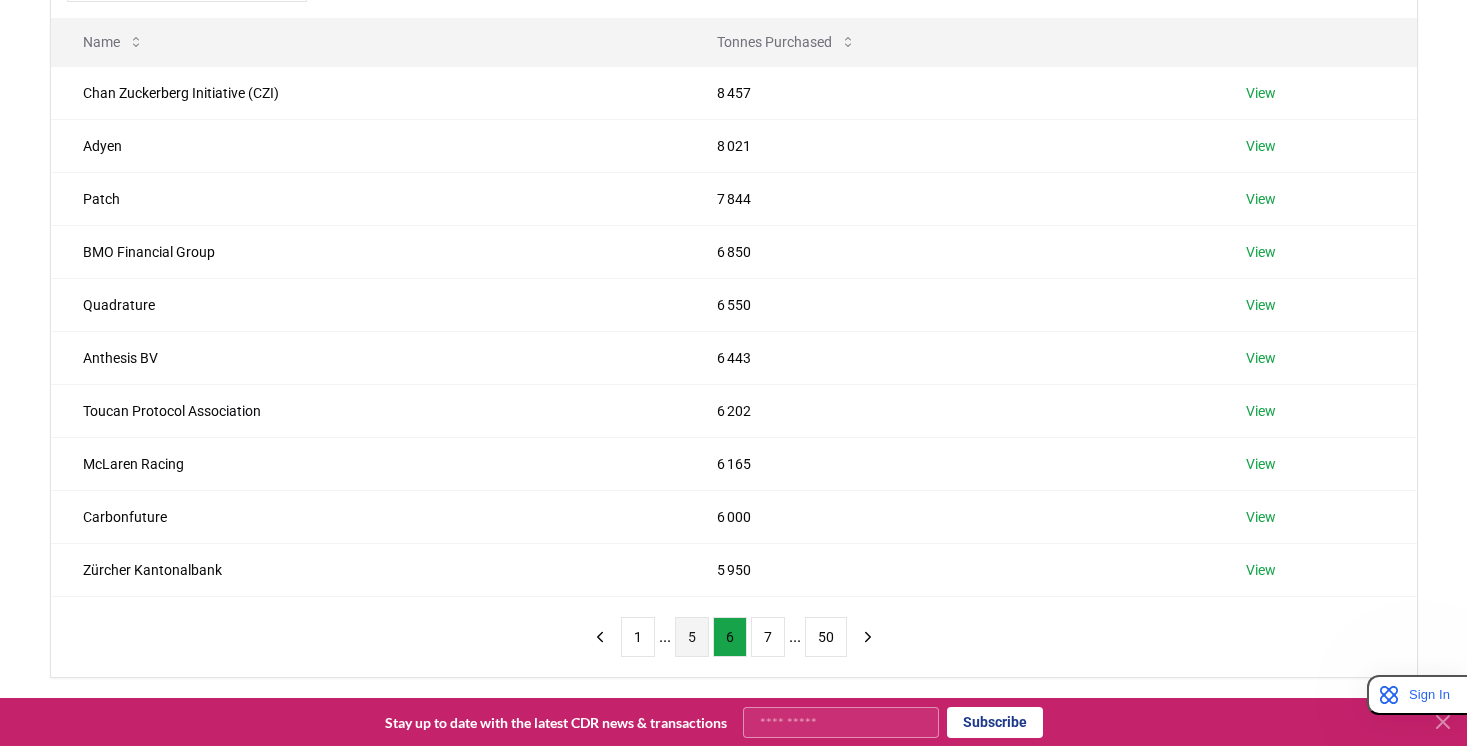 click on "5" at bounding box center [692, 637] 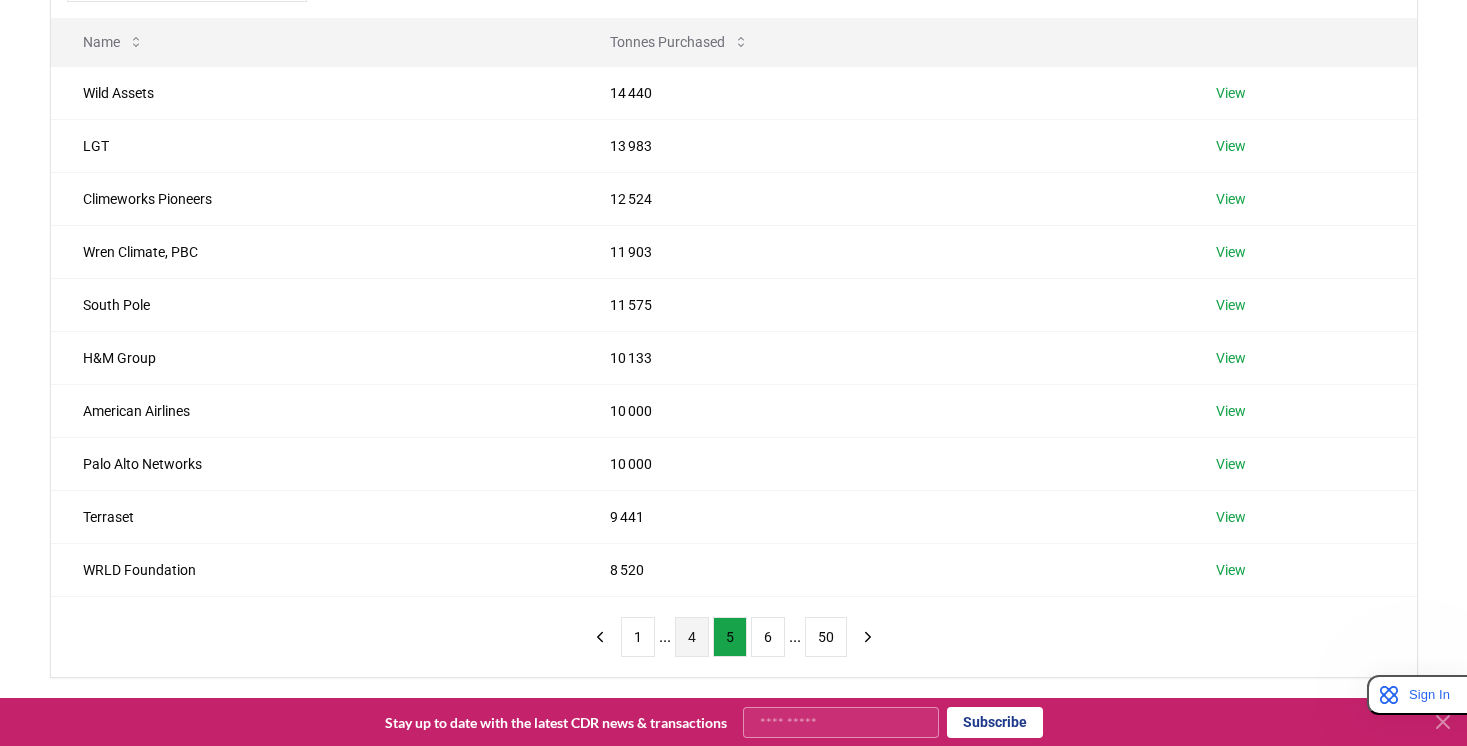 click on "4" at bounding box center (692, 637) 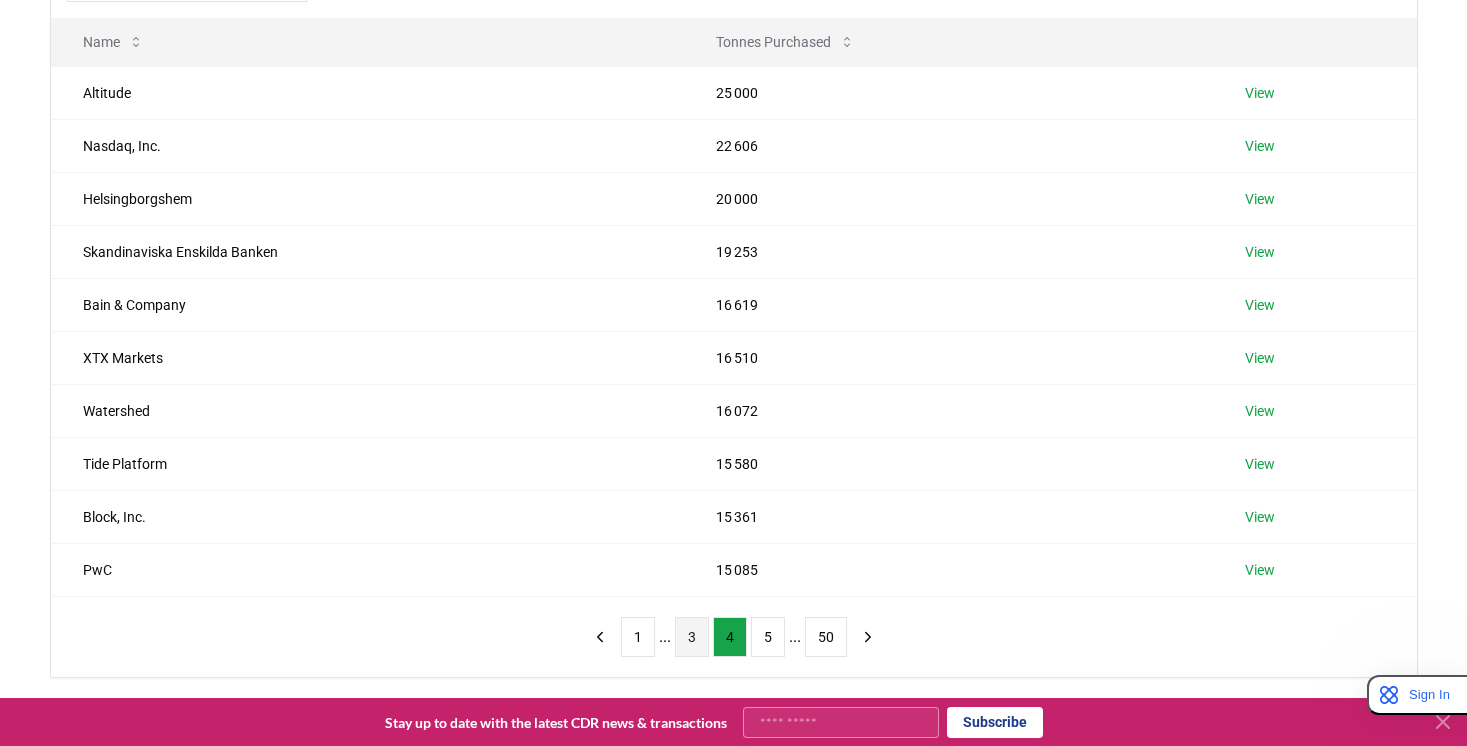 click on "3" at bounding box center (692, 637) 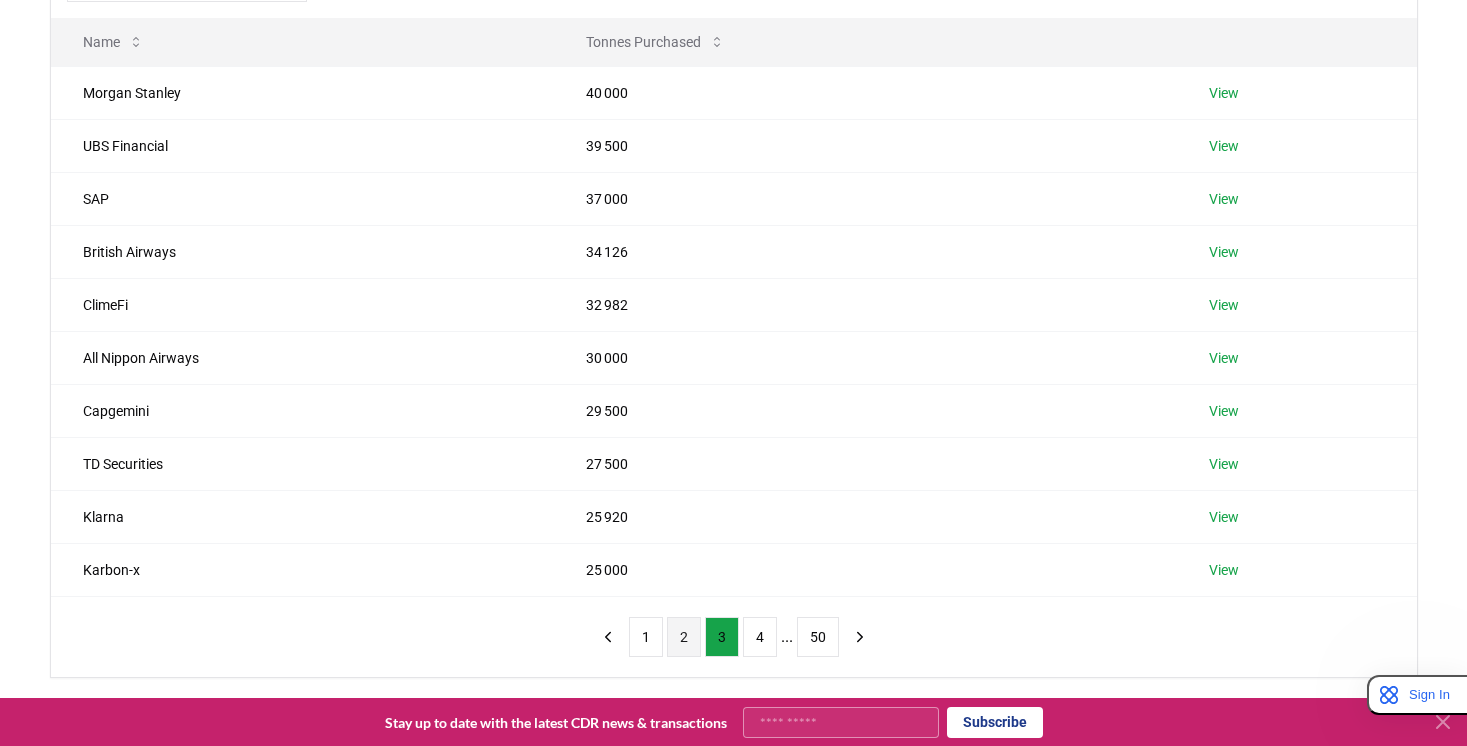 click on "2" at bounding box center (684, 637) 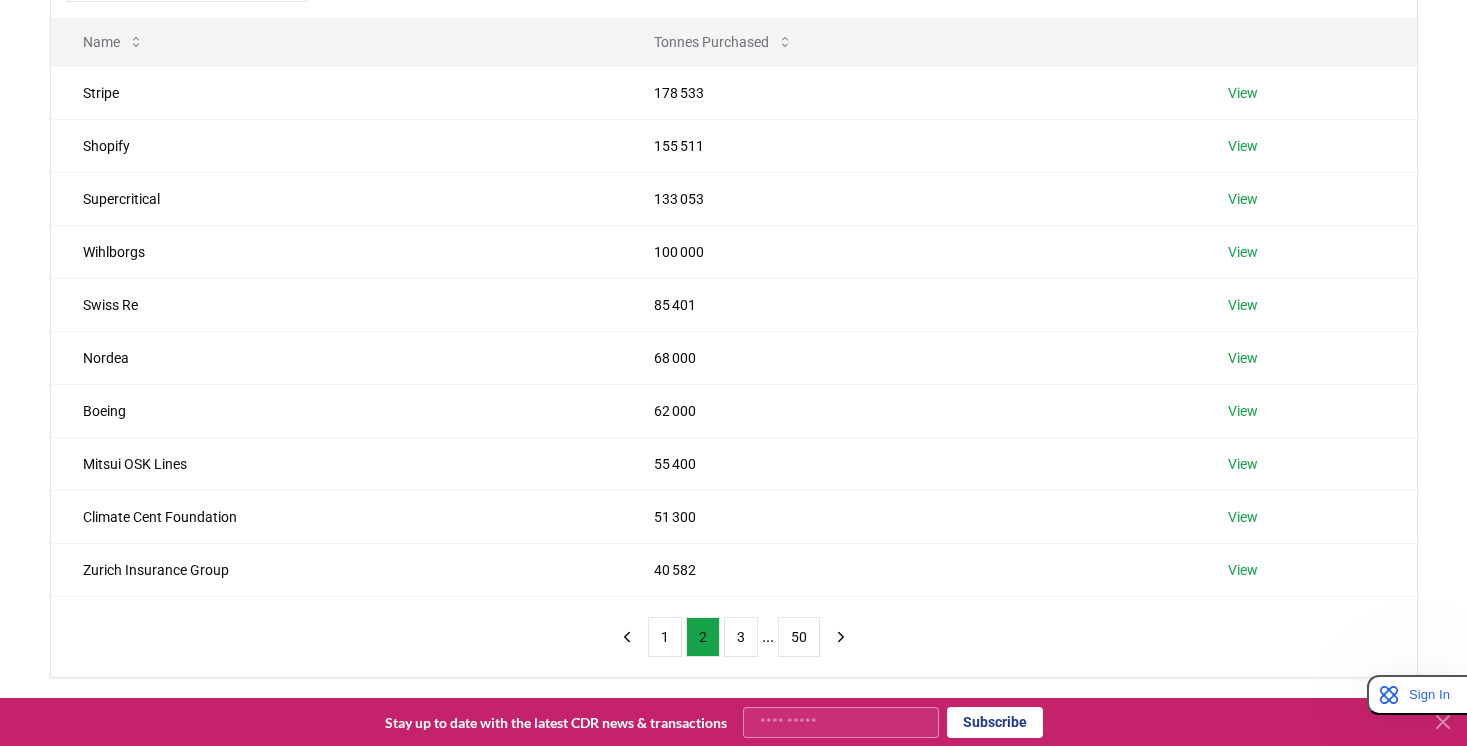 click on "2" at bounding box center (703, 637) 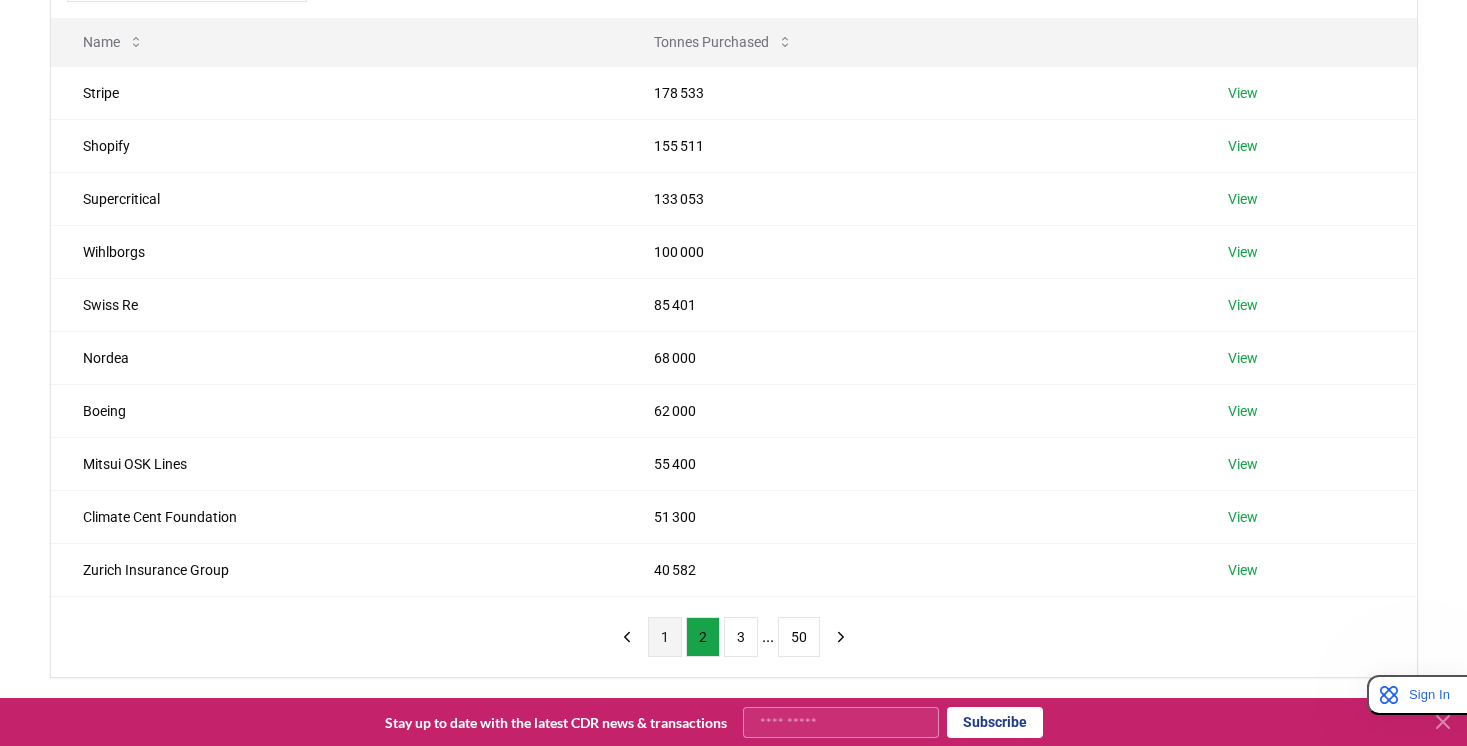 click on "1" at bounding box center [665, 637] 